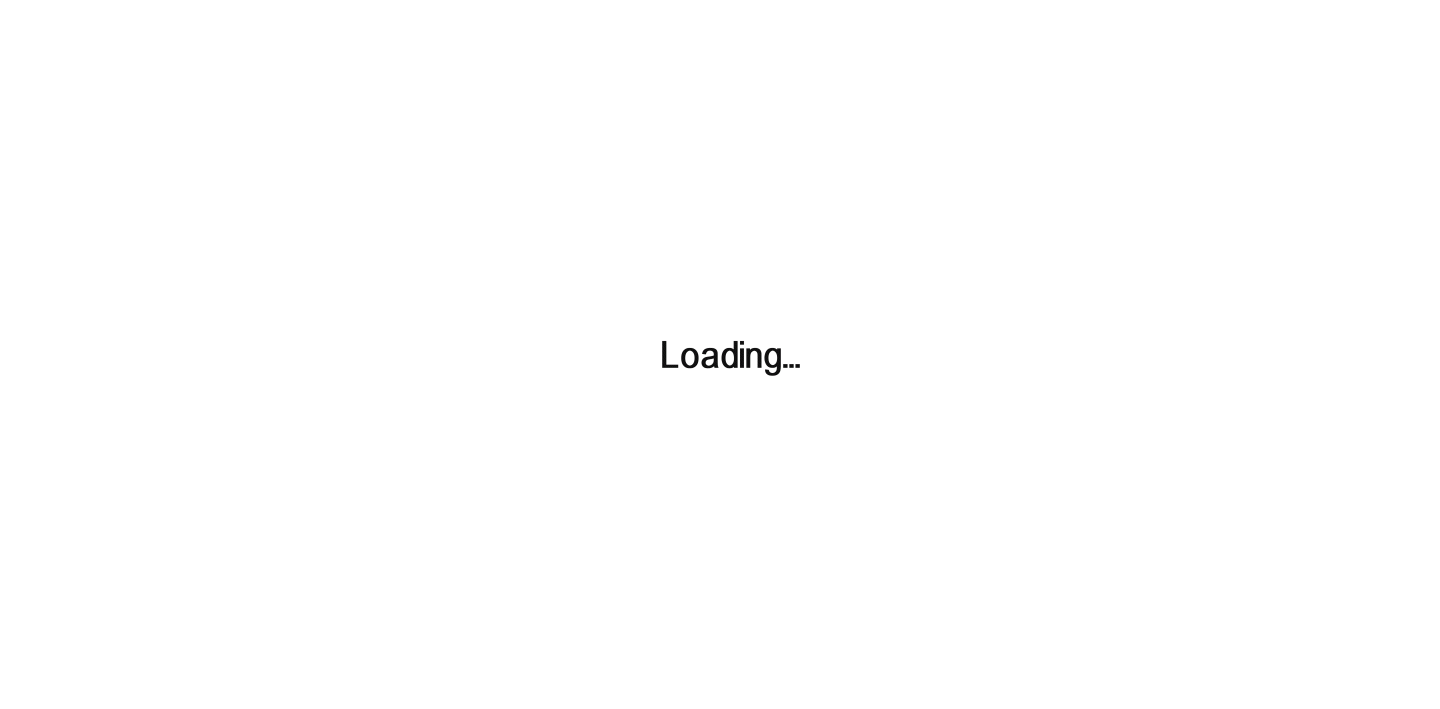 scroll, scrollTop: 0, scrollLeft: 0, axis: both 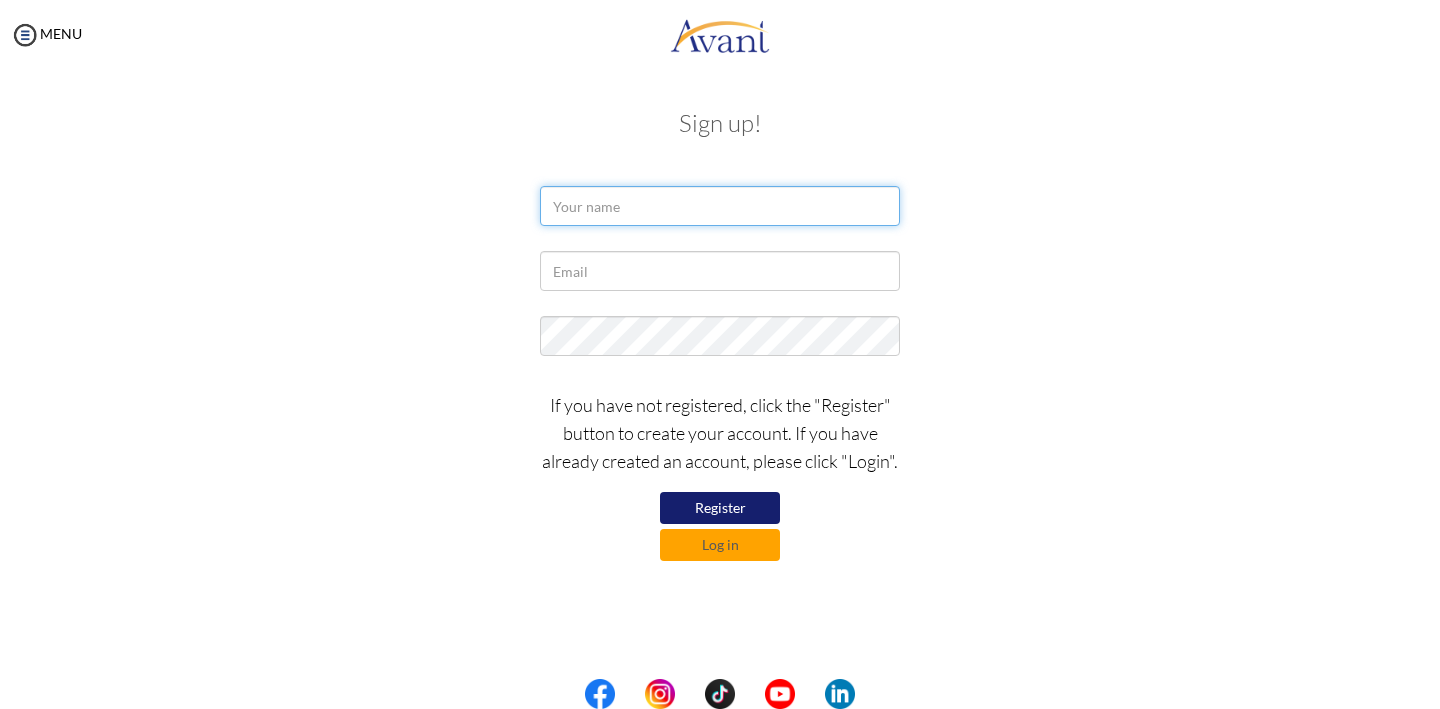 click at bounding box center (720, 206) 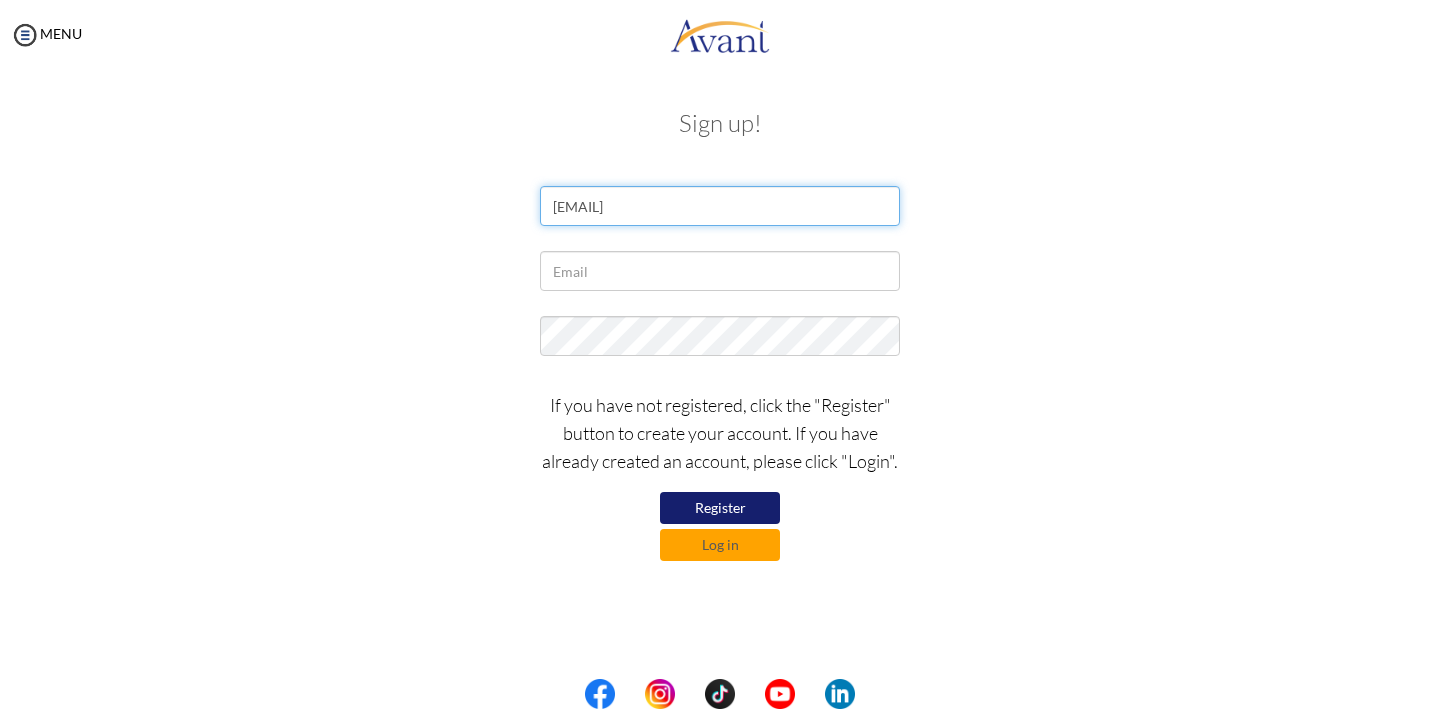 type on "sarahmariahoward1@gmail.com" 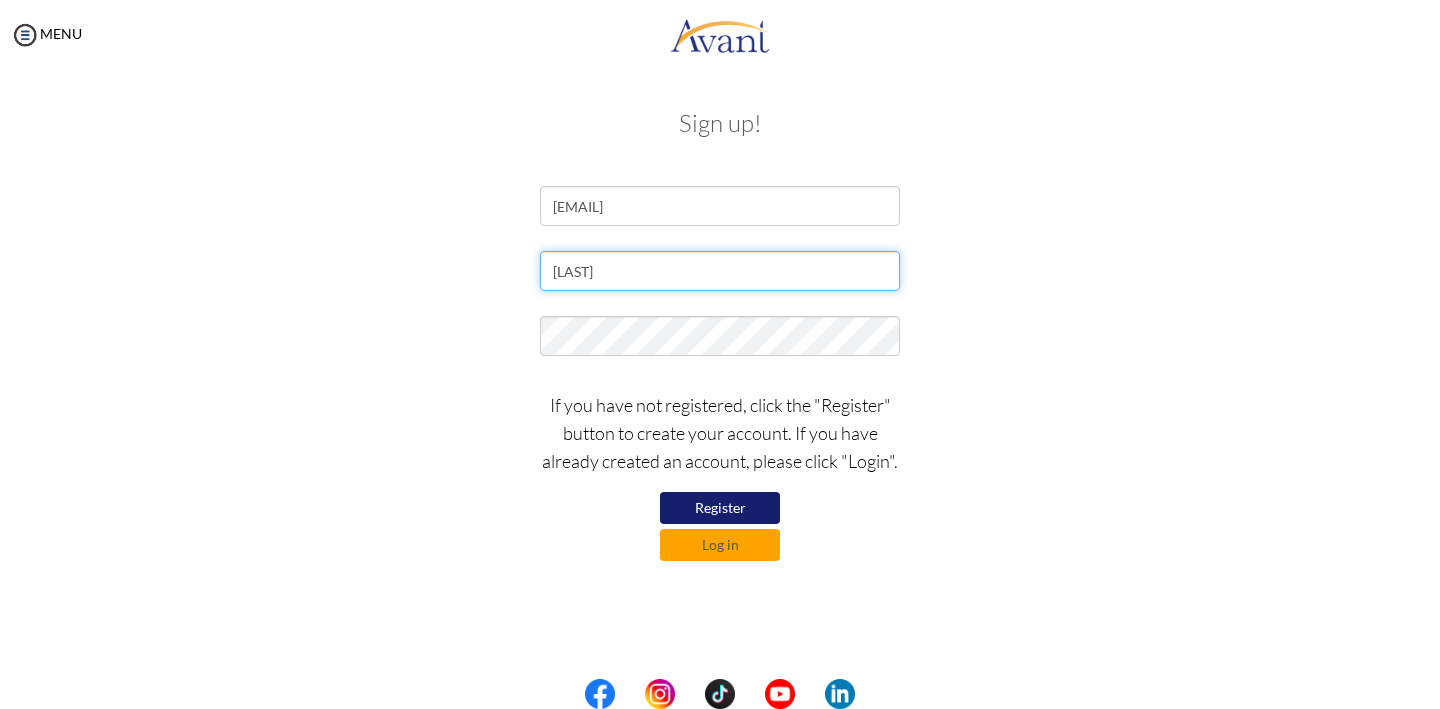 type on "Dinorawr1" 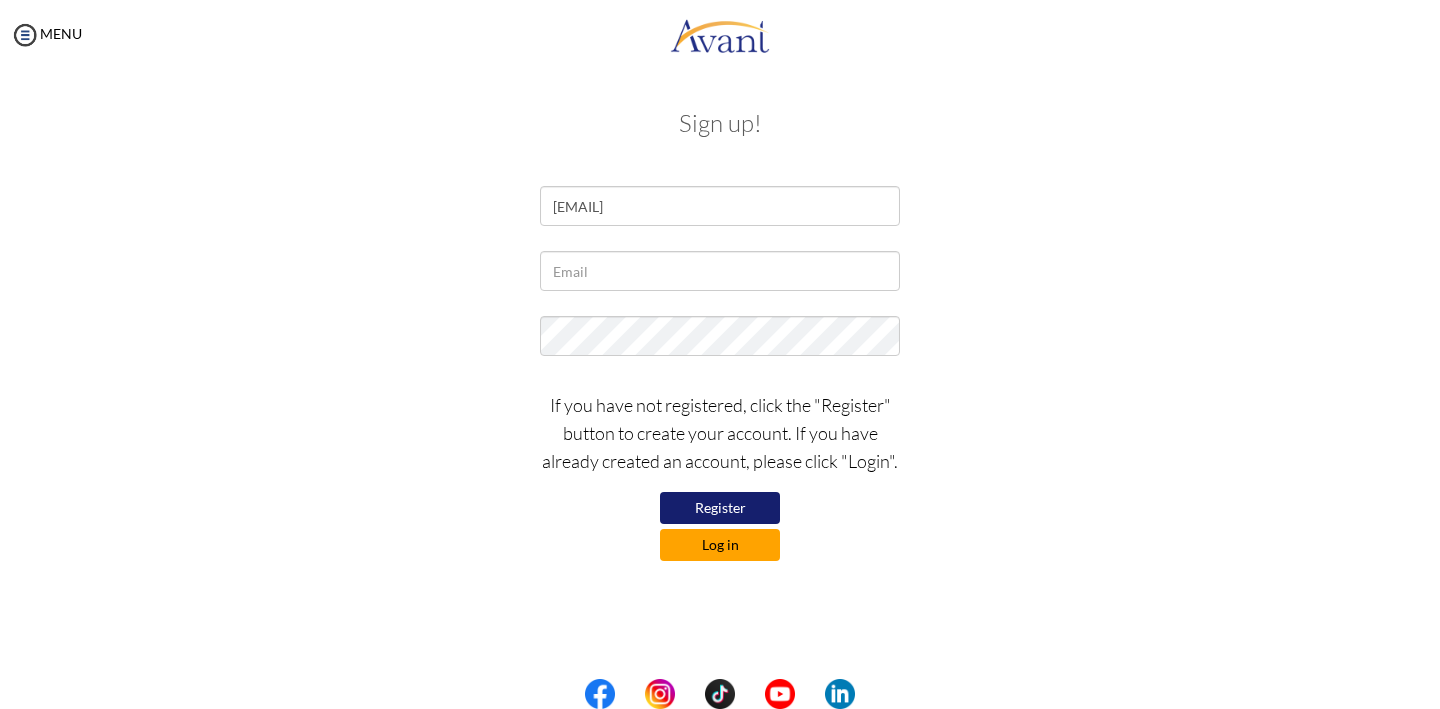 click on "Log in" at bounding box center [720, 545] 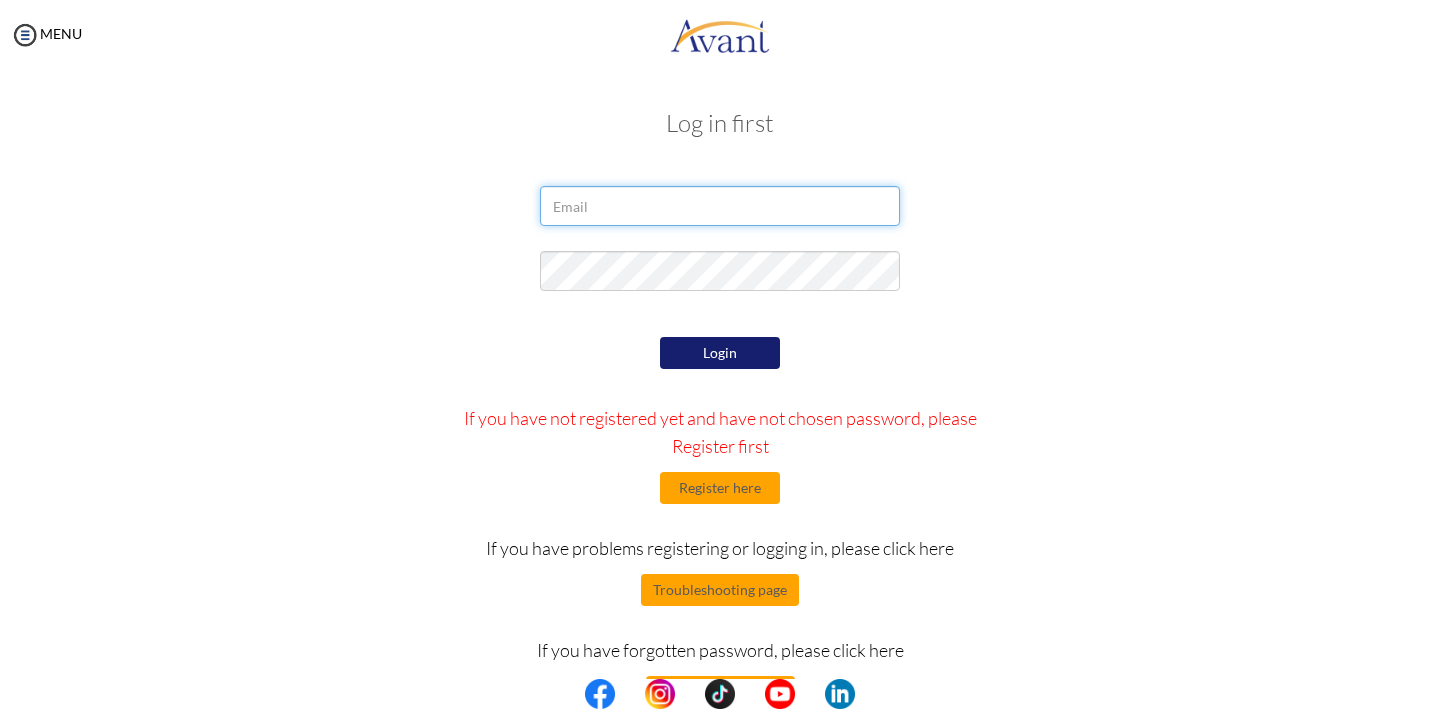 click at bounding box center [720, 206] 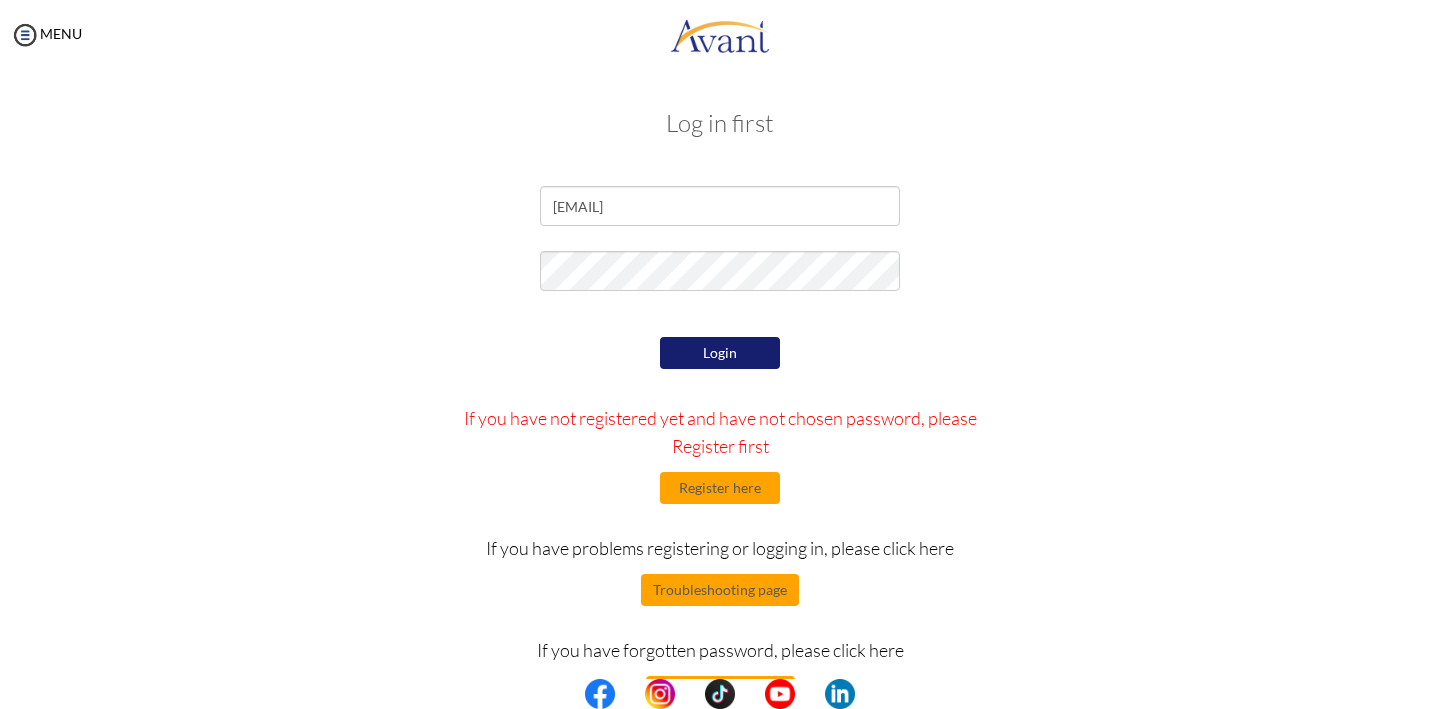 click on "Login" at bounding box center [720, 353] 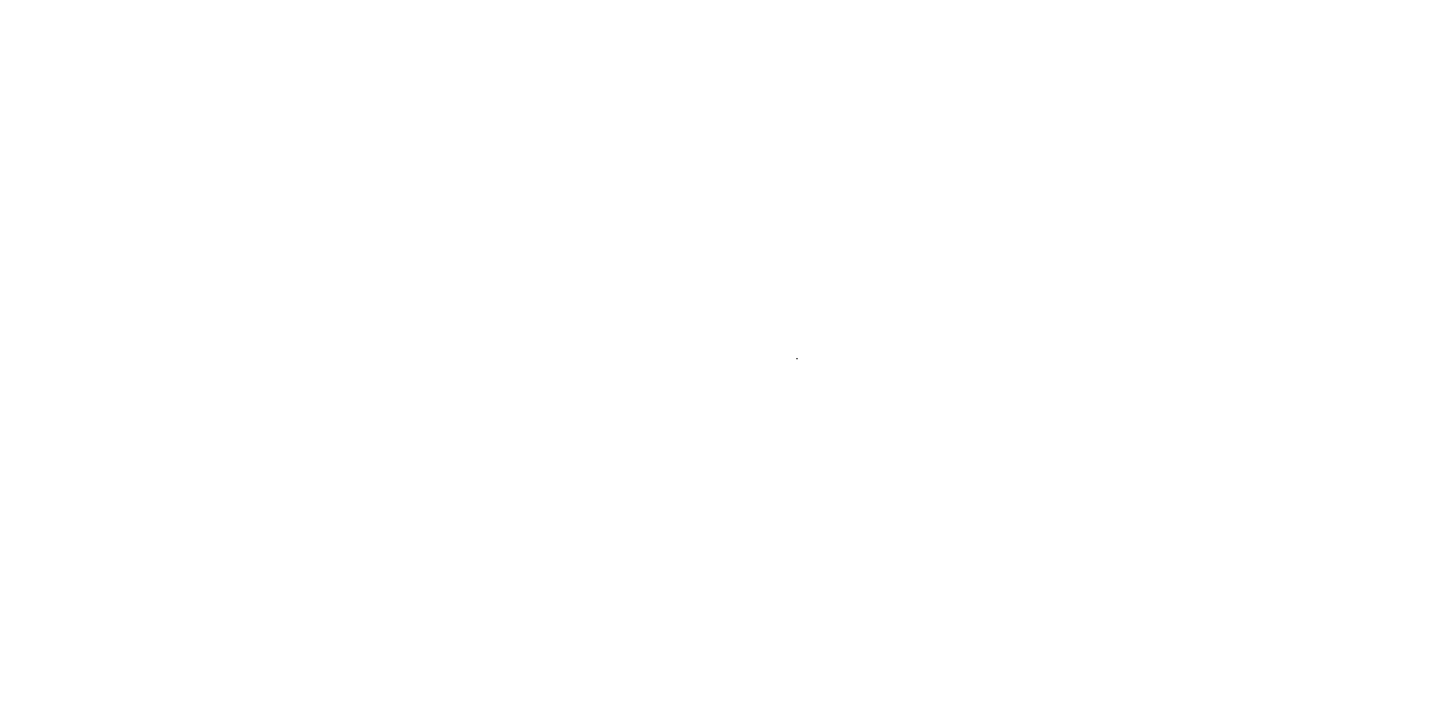 scroll, scrollTop: 0, scrollLeft: 0, axis: both 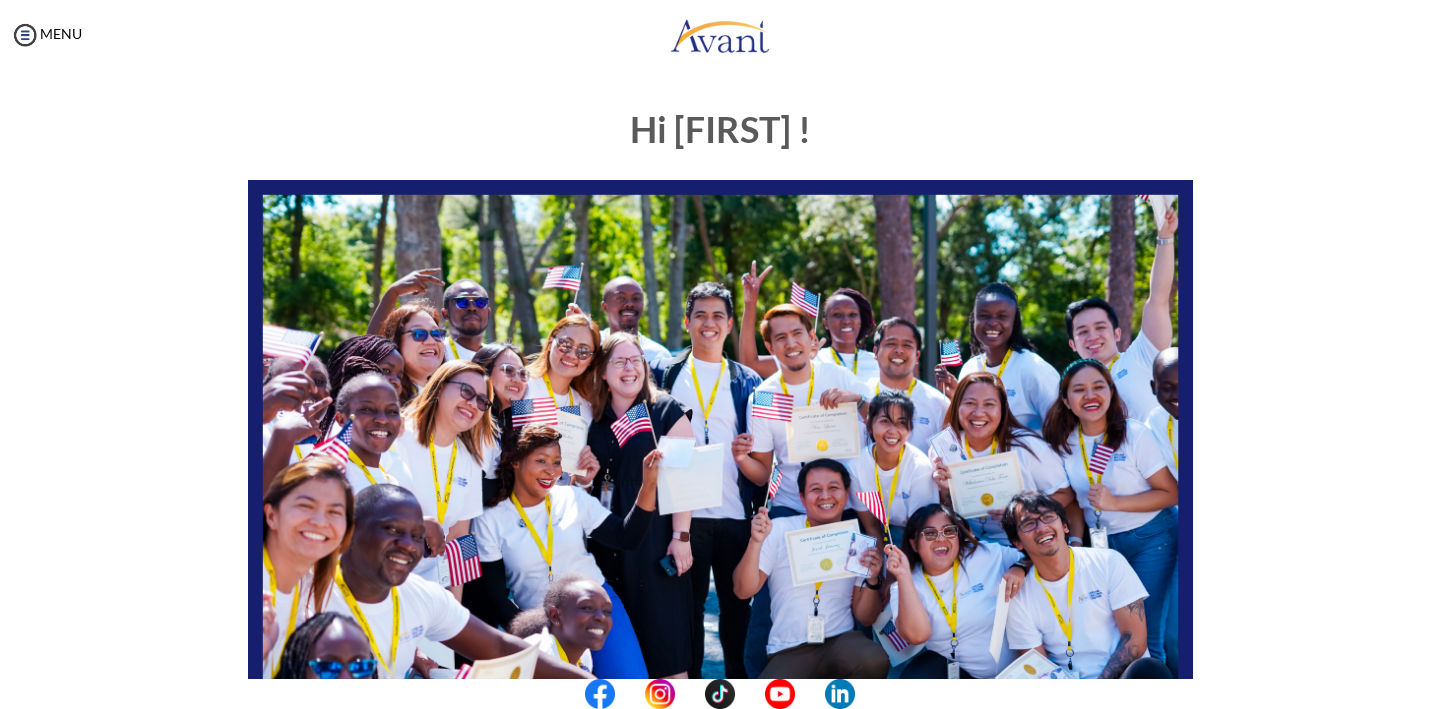 click on "Hi [FIRST] !
START HERE: Avant Video Library
My Process
My Resources
About Avant
Refer a Friend
Pre-Interview for test purposes only" at bounding box center [720, 575] 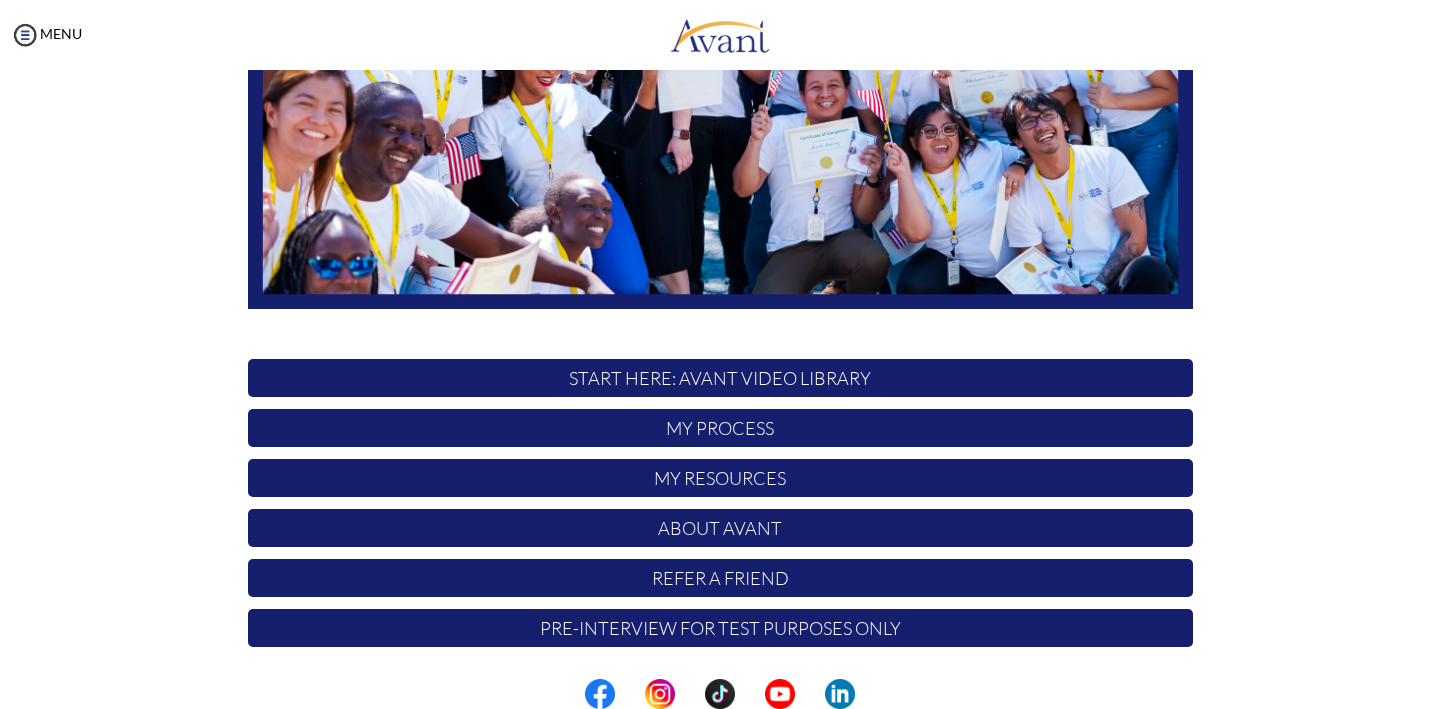 click on "My Process" at bounding box center [720, 428] 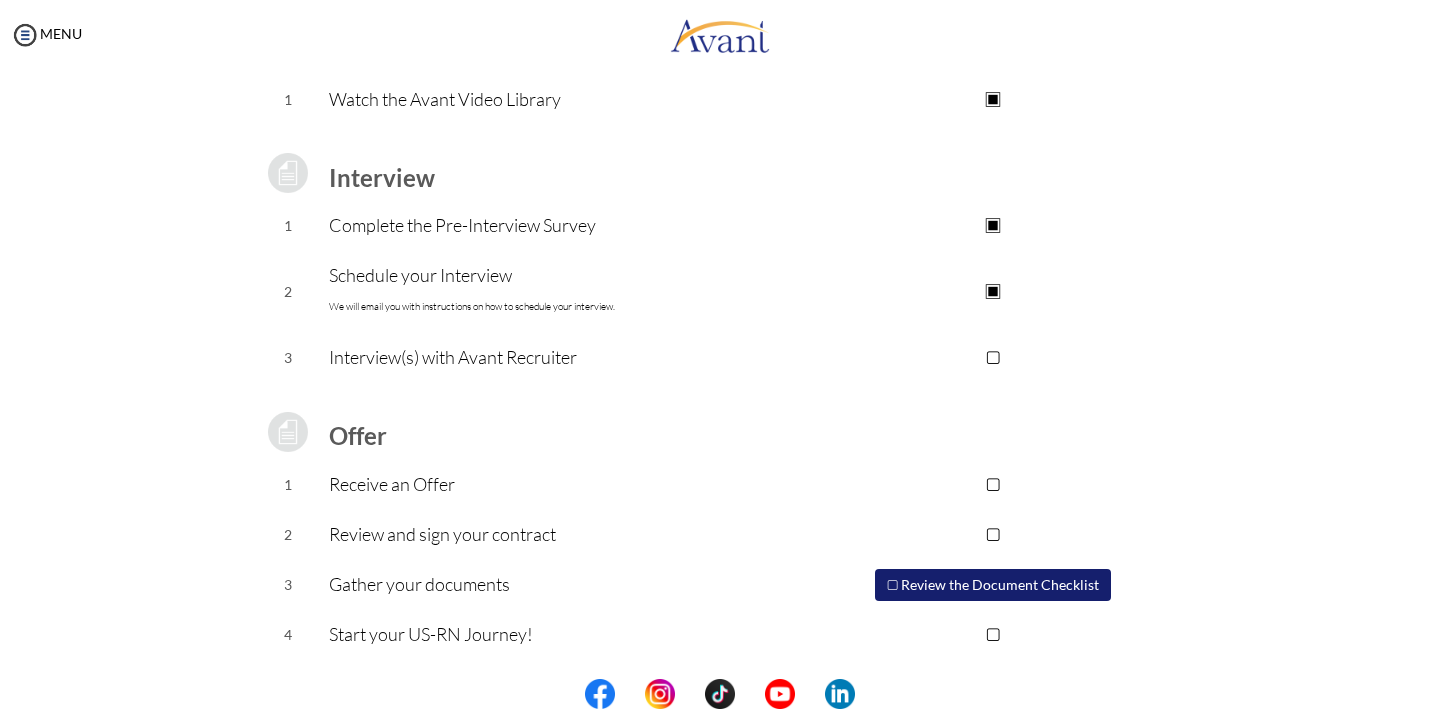 scroll, scrollTop: 0, scrollLeft: 0, axis: both 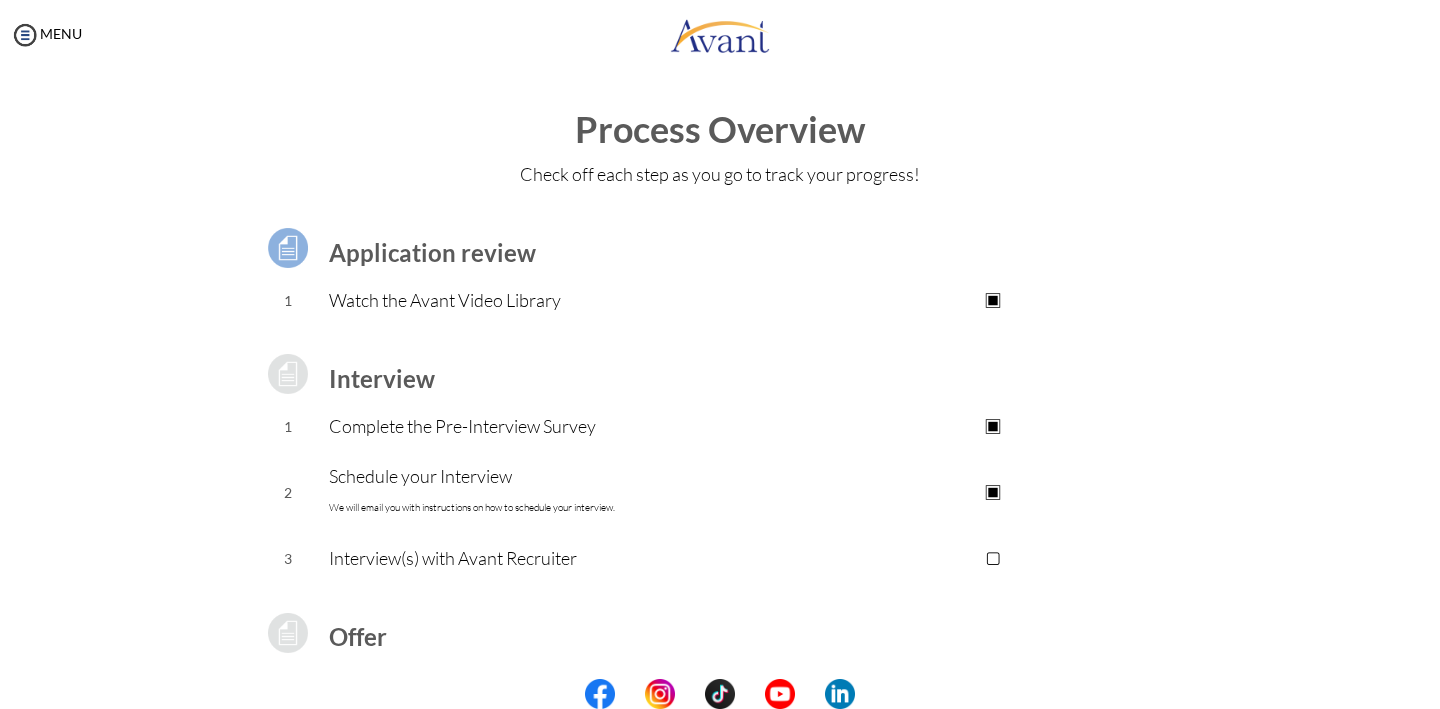 click on "MENU" at bounding box center [41, 354] 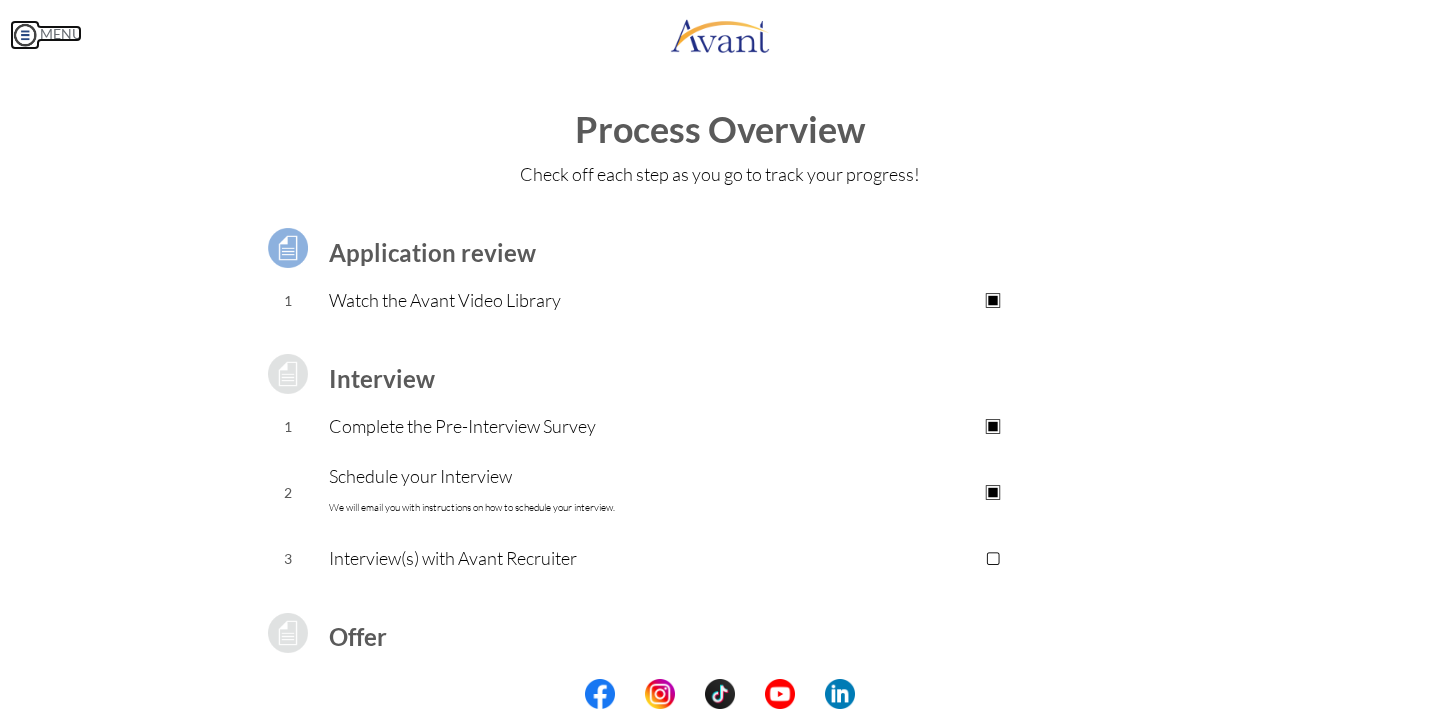 click on "MENU" at bounding box center (46, 33) 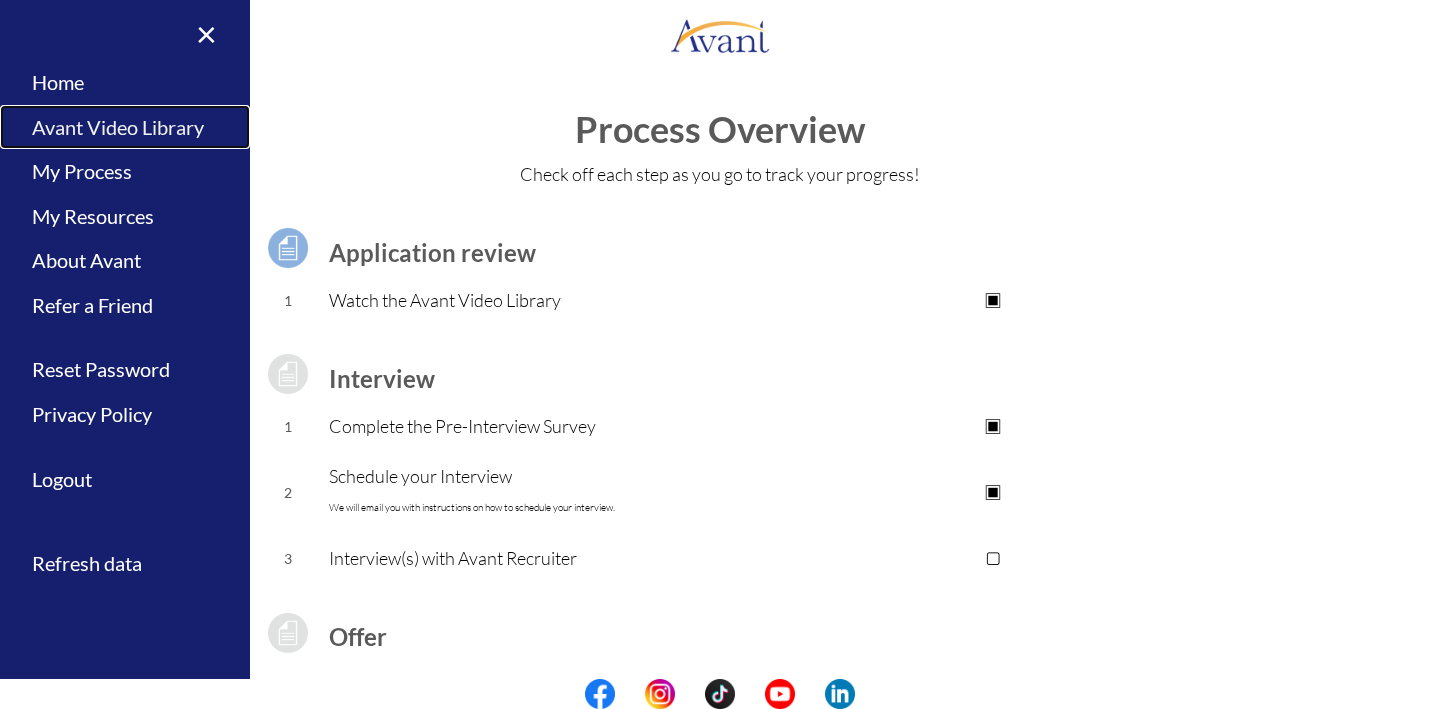click on "Avant Video Library" at bounding box center (125, 127) 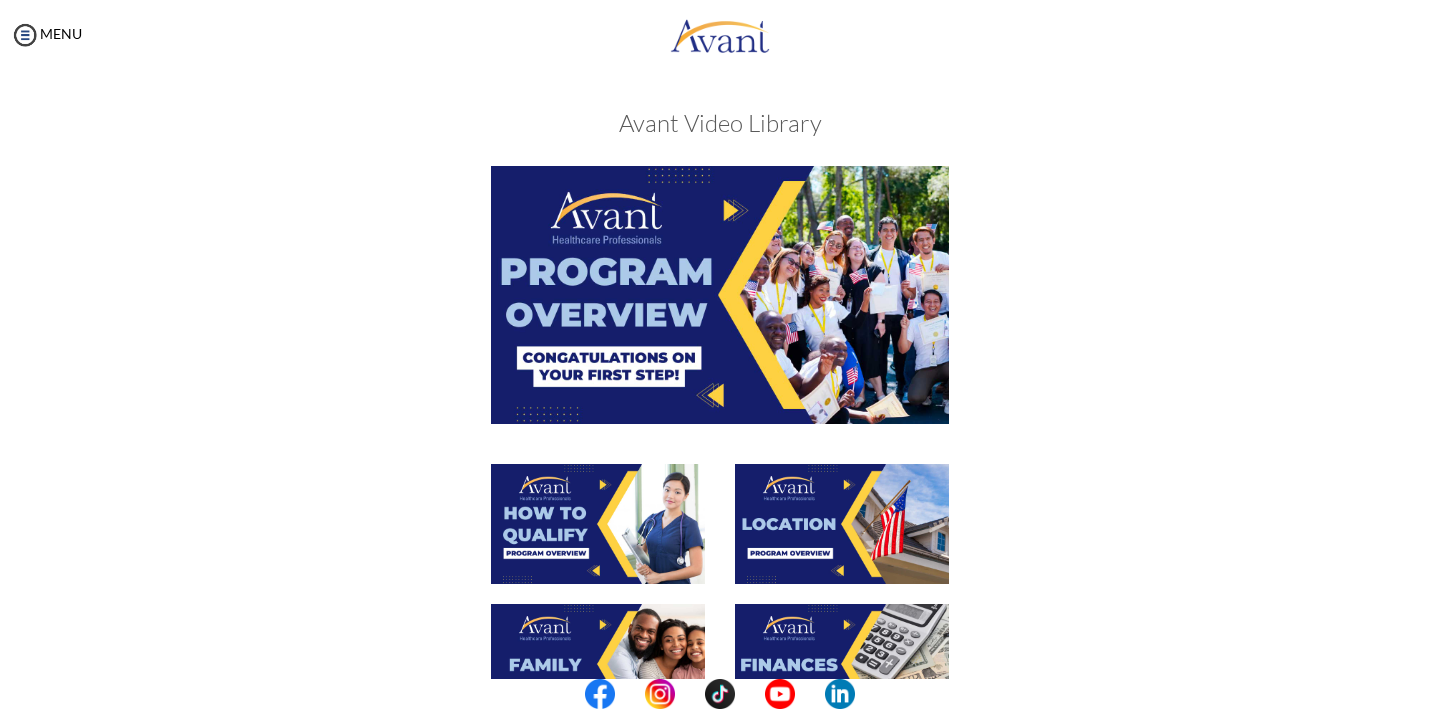click on "MENU" at bounding box center (41, 354) 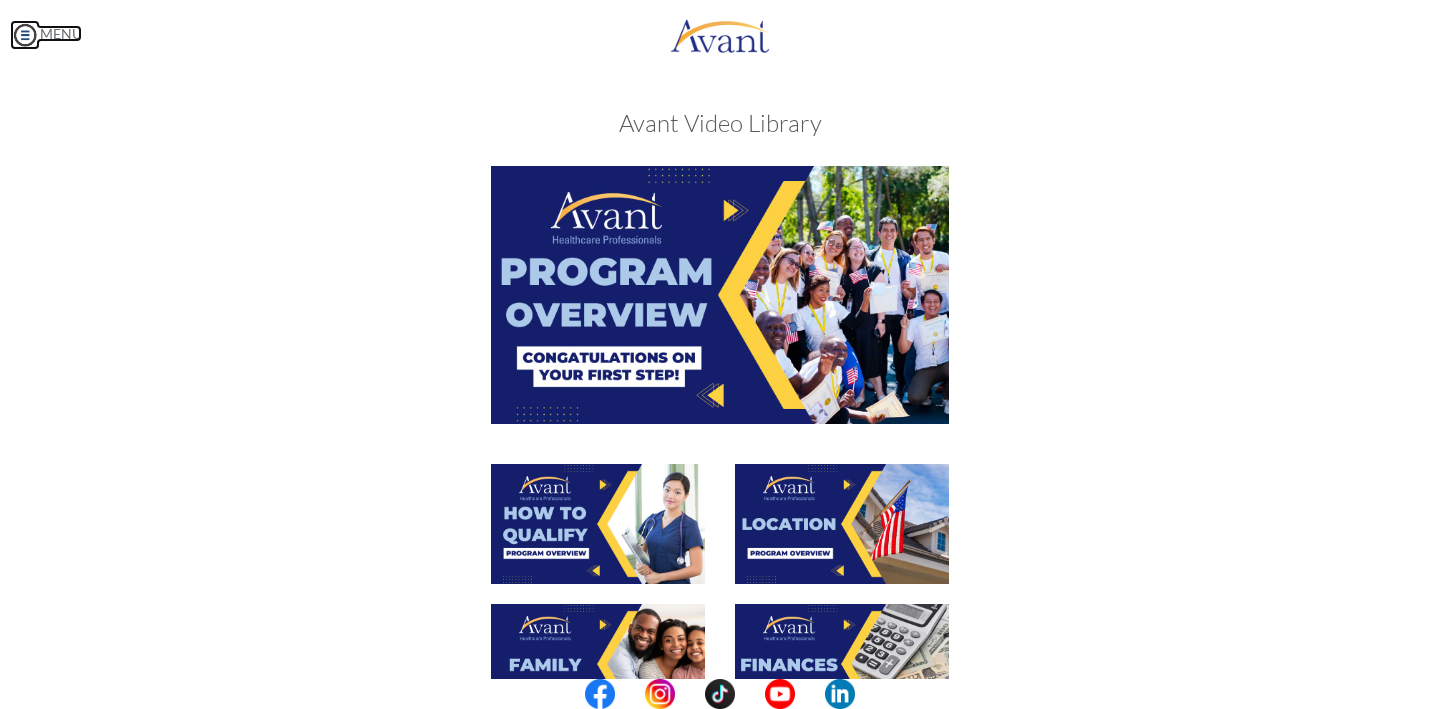 click on "MENU" at bounding box center [46, 33] 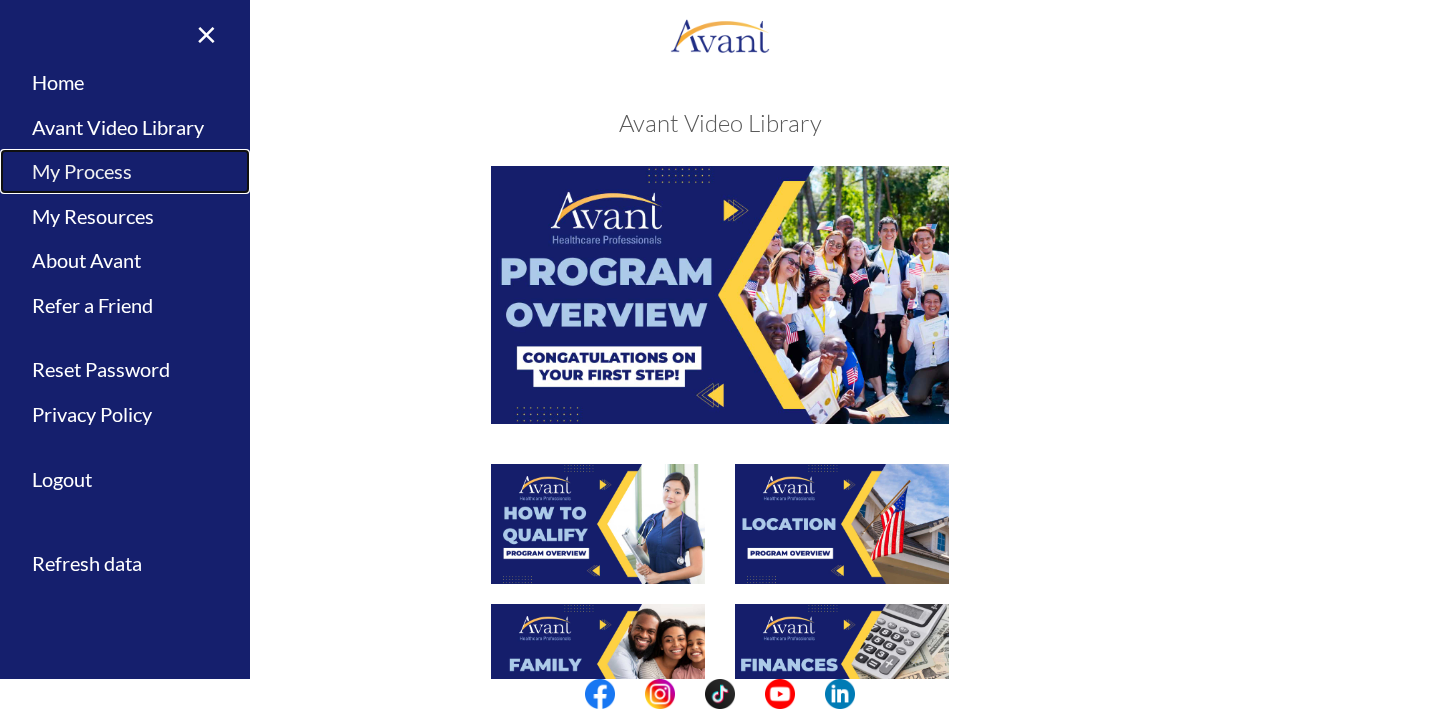 click on "My Process" at bounding box center (125, 171) 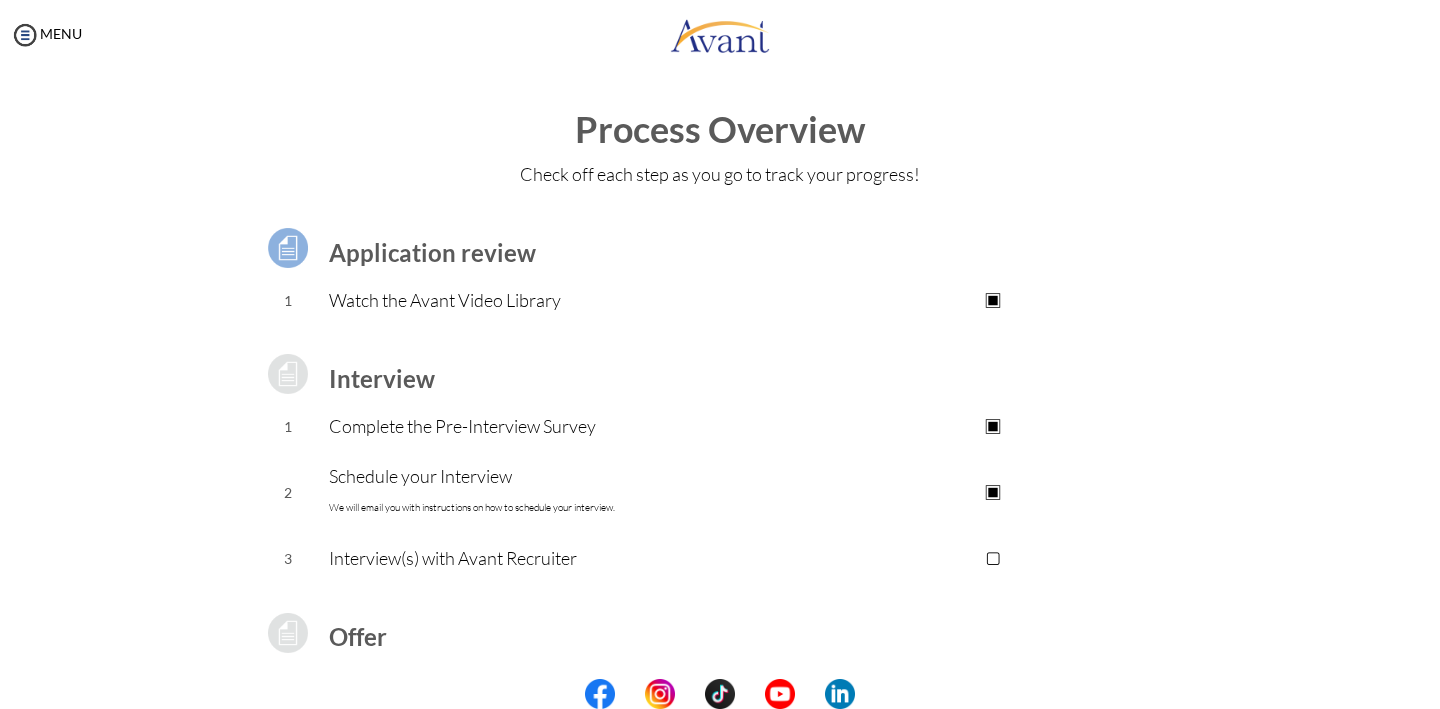 click on "Watch the Avant Video Library" at bounding box center [561, 300] 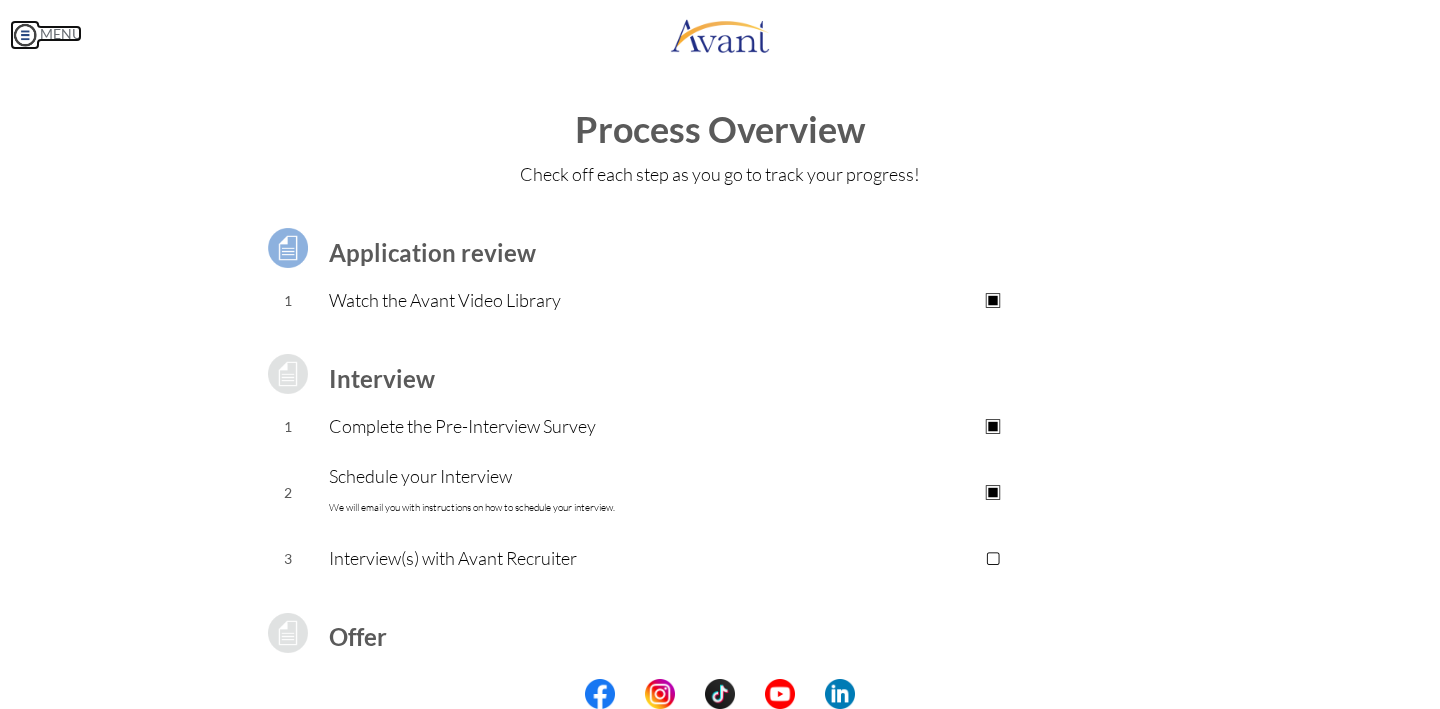 click on "MENU" at bounding box center [46, 33] 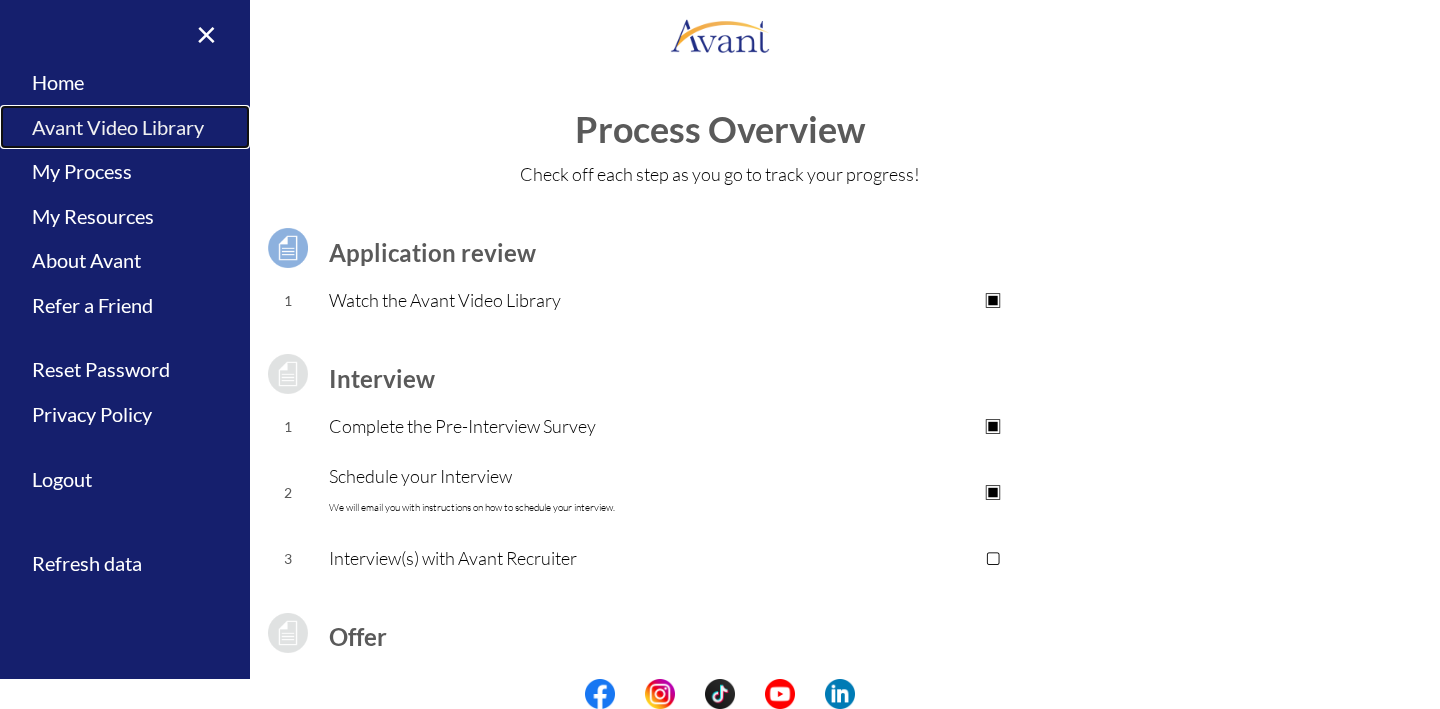 click on "Avant Video Library" at bounding box center (125, 127) 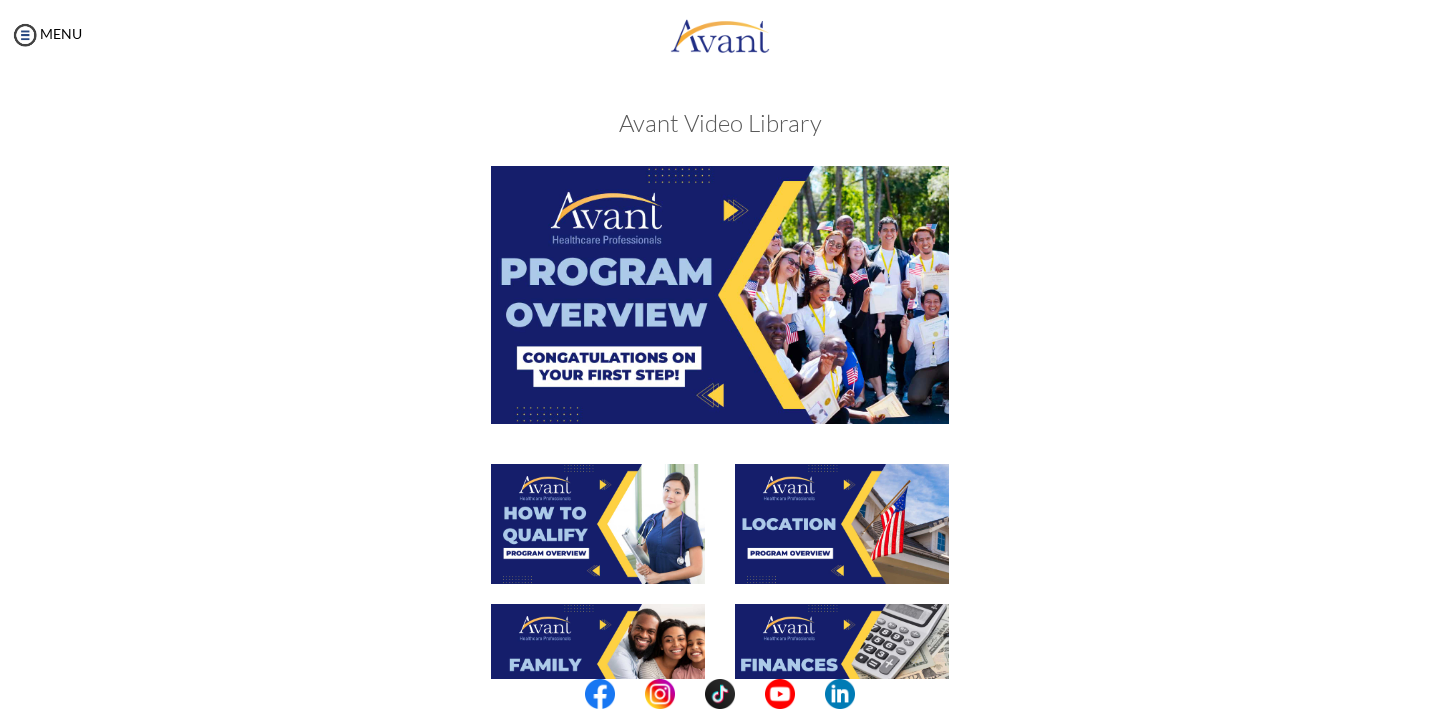 scroll, scrollTop: 666, scrollLeft: 0, axis: vertical 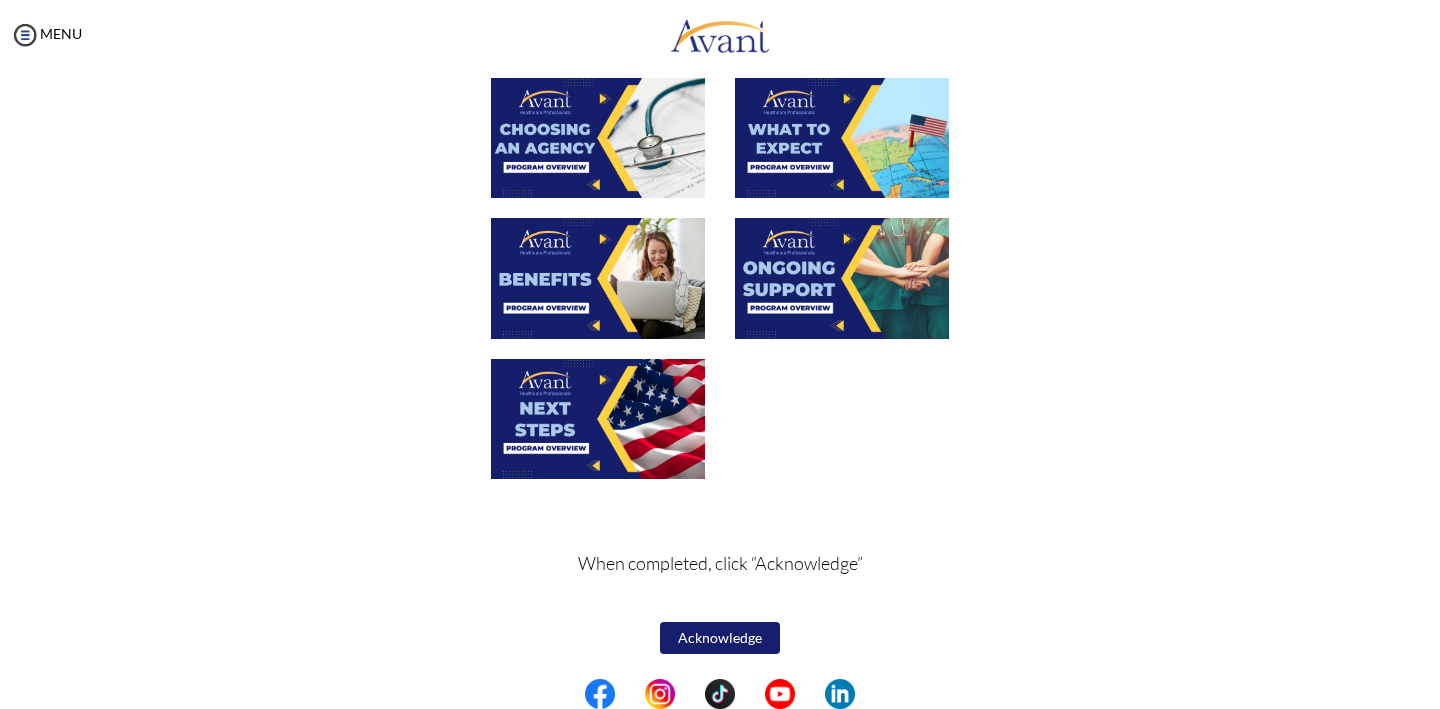 click on "Acknowledge" at bounding box center (720, 638) 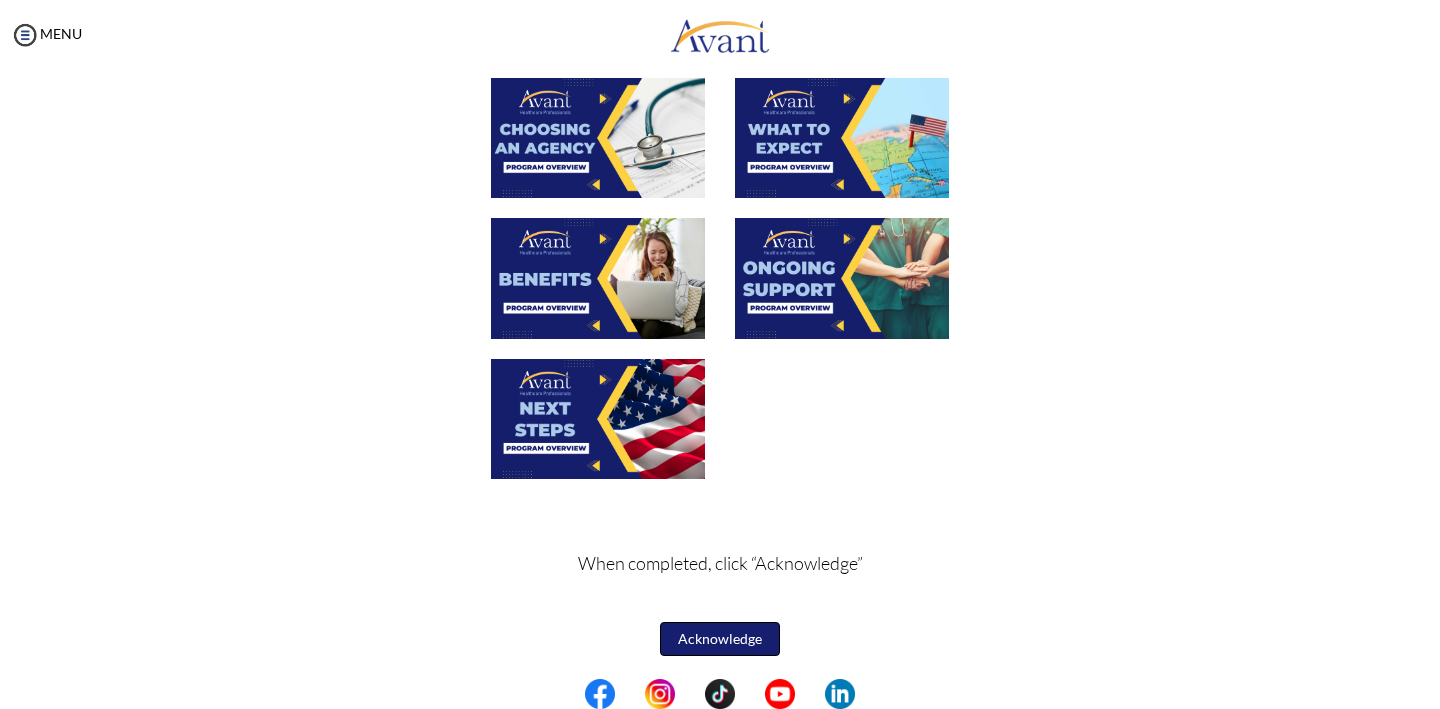 scroll, scrollTop: 668, scrollLeft: 0, axis: vertical 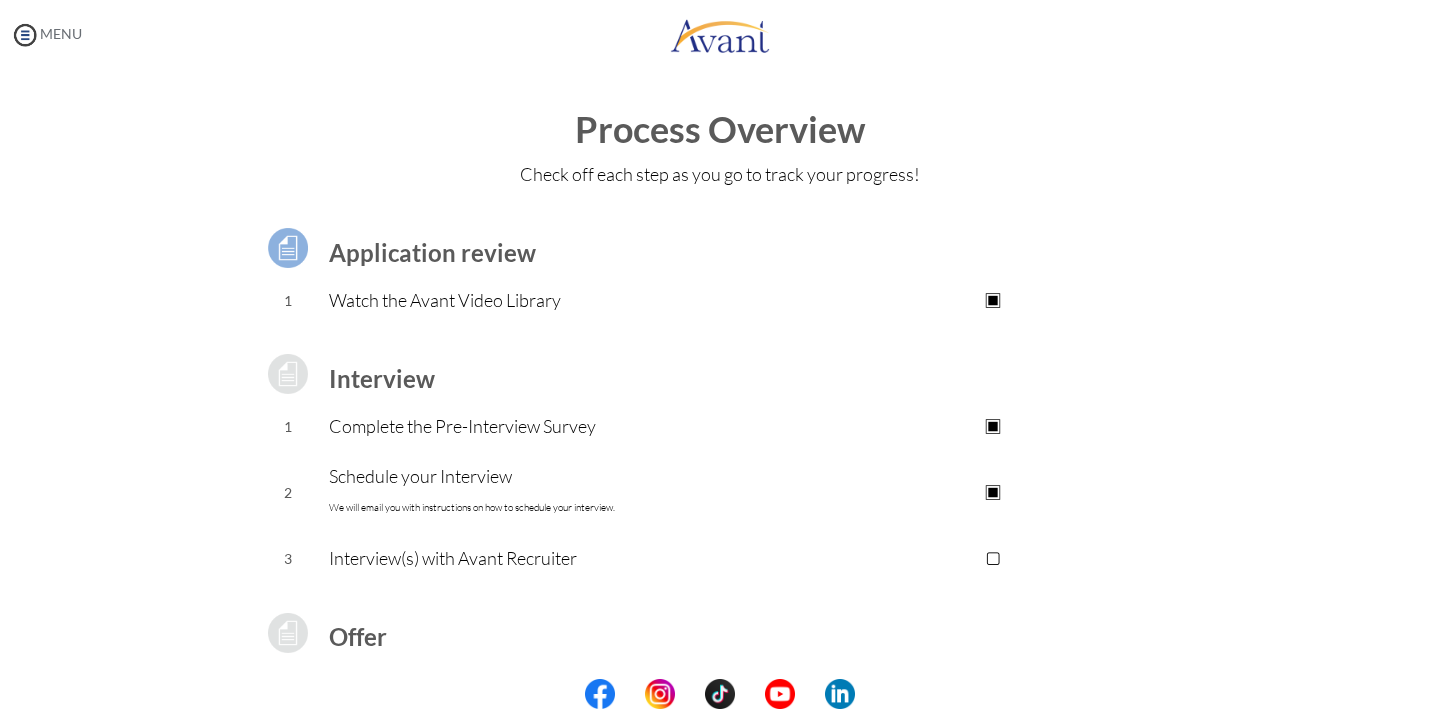 click on "MENU" at bounding box center [41, 354] 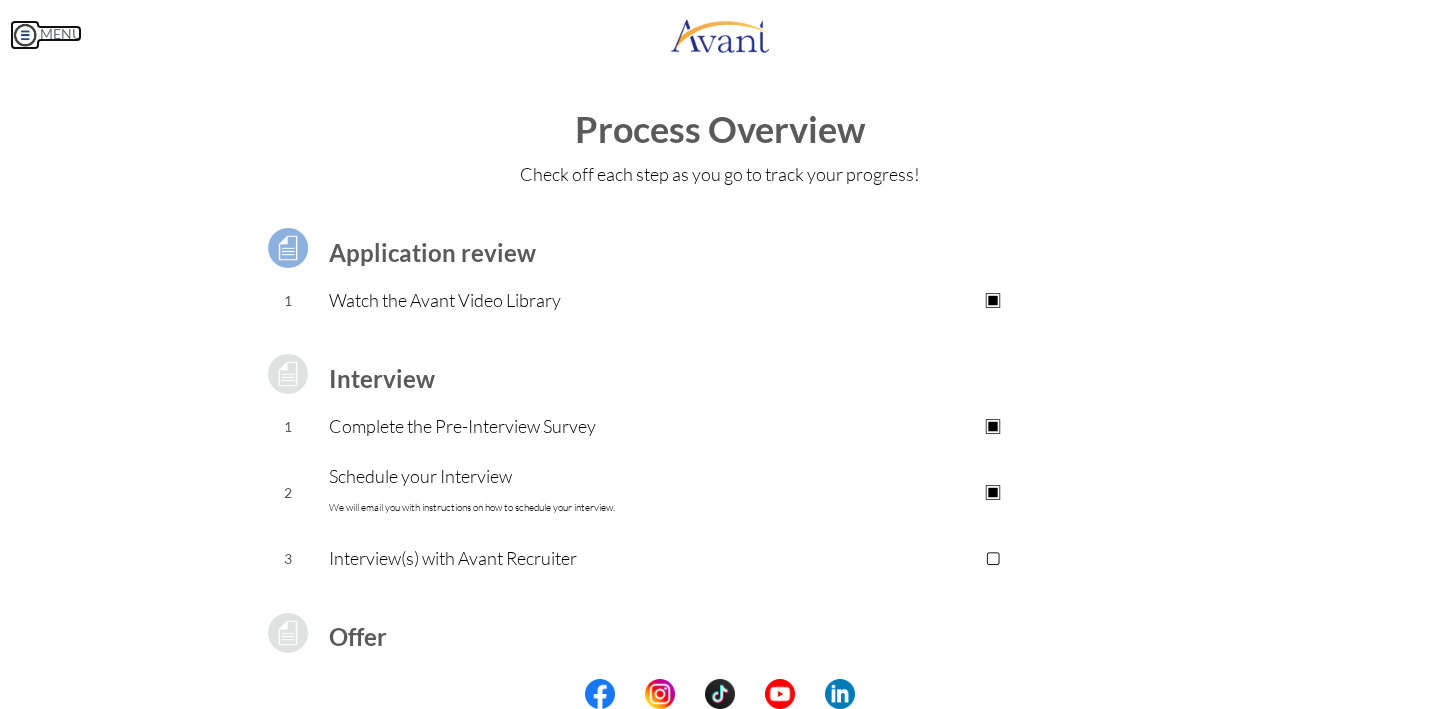 click on "MENU" at bounding box center (46, 33) 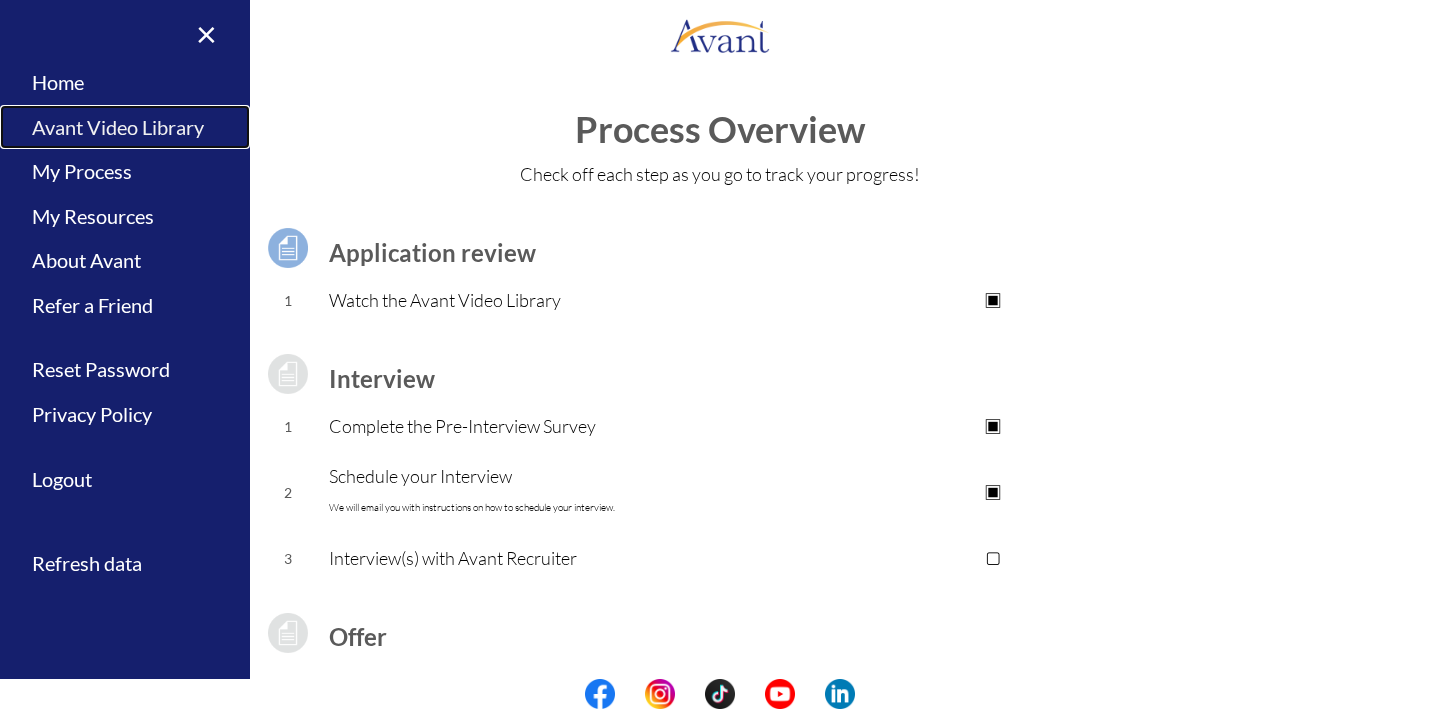 click on "Avant Video Library" at bounding box center [125, 127] 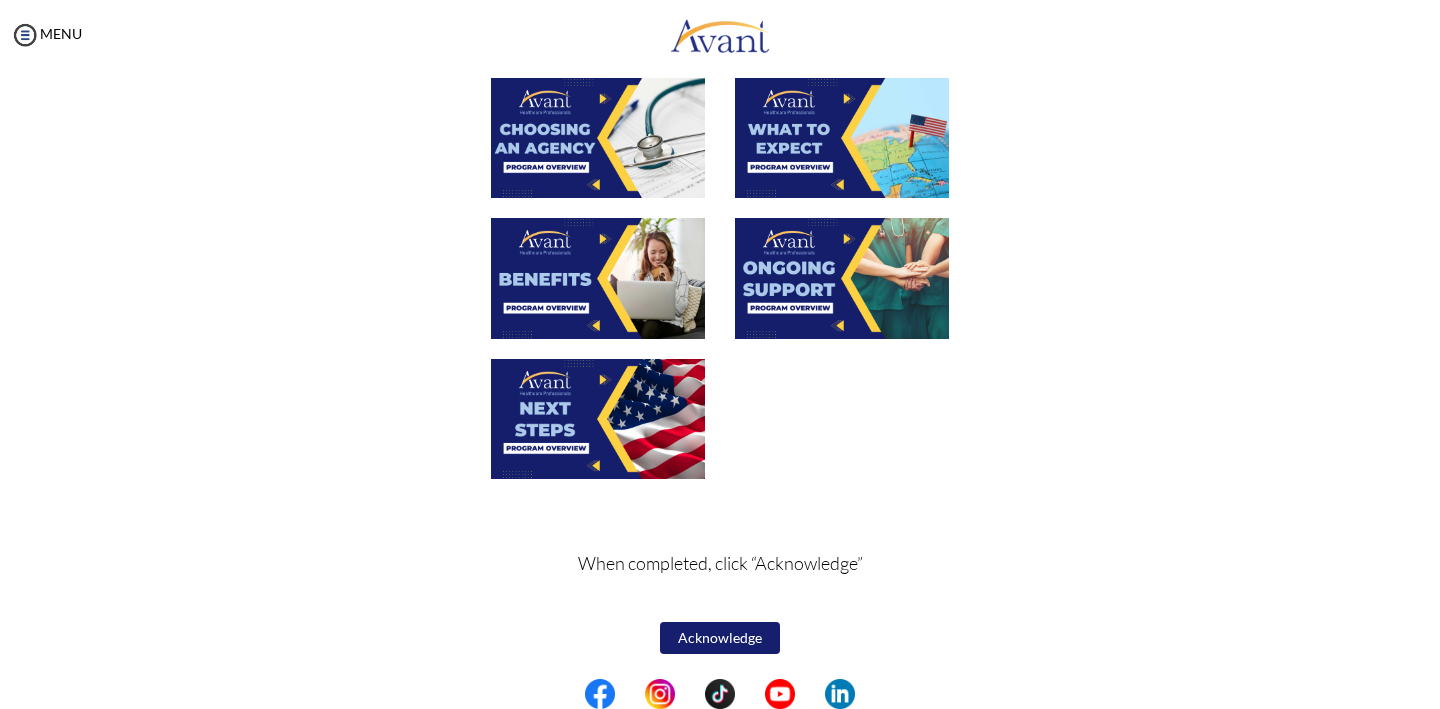 scroll, scrollTop: 0, scrollLeft: 0, axis: both 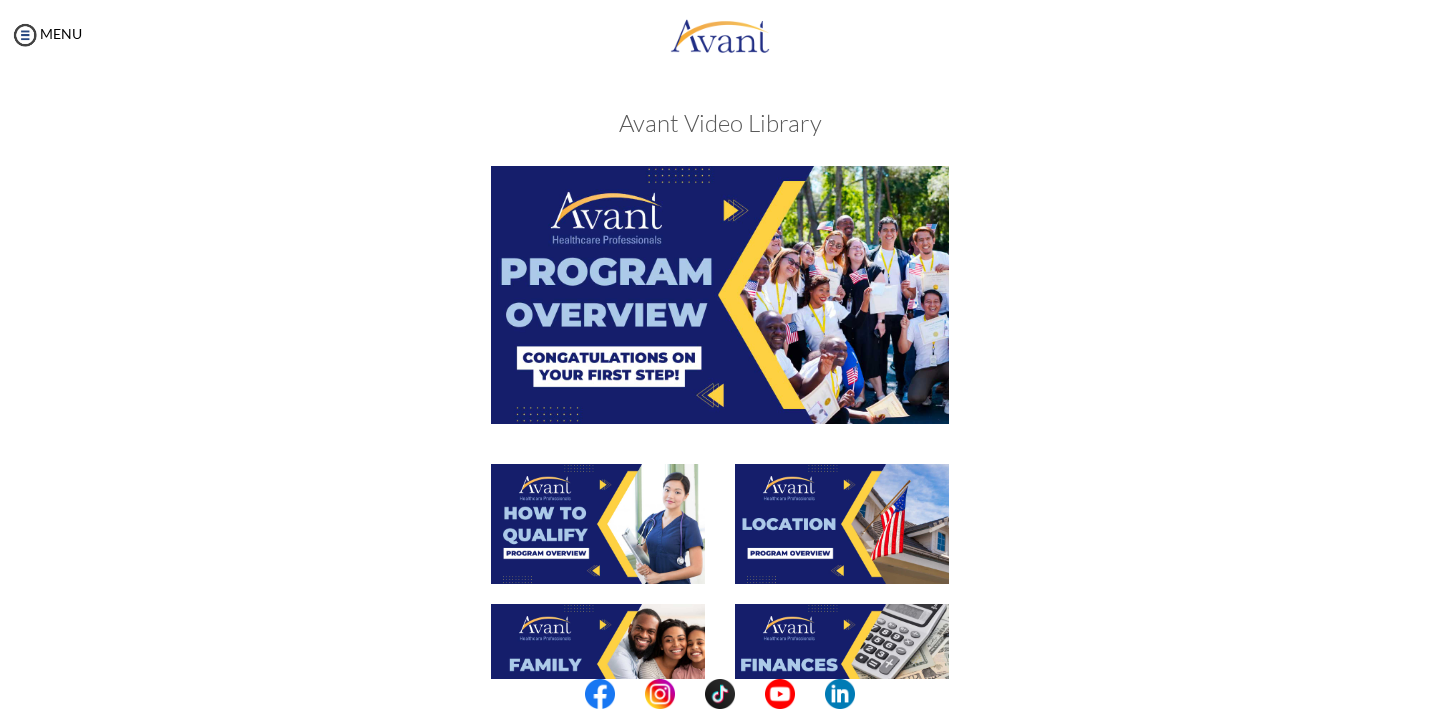click at bounding box center [720, 294] 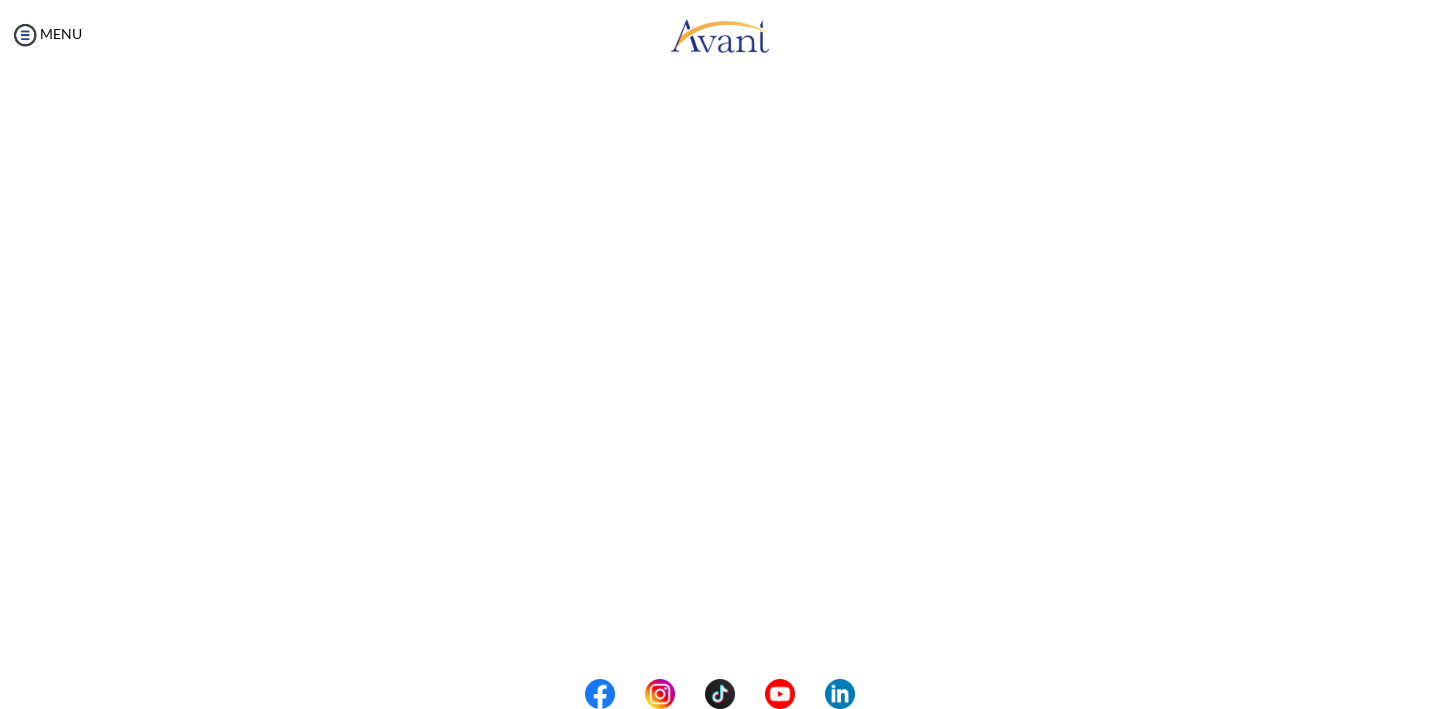 scroll, scrollTop: 174, scrollLeft: 0, axis: vertical 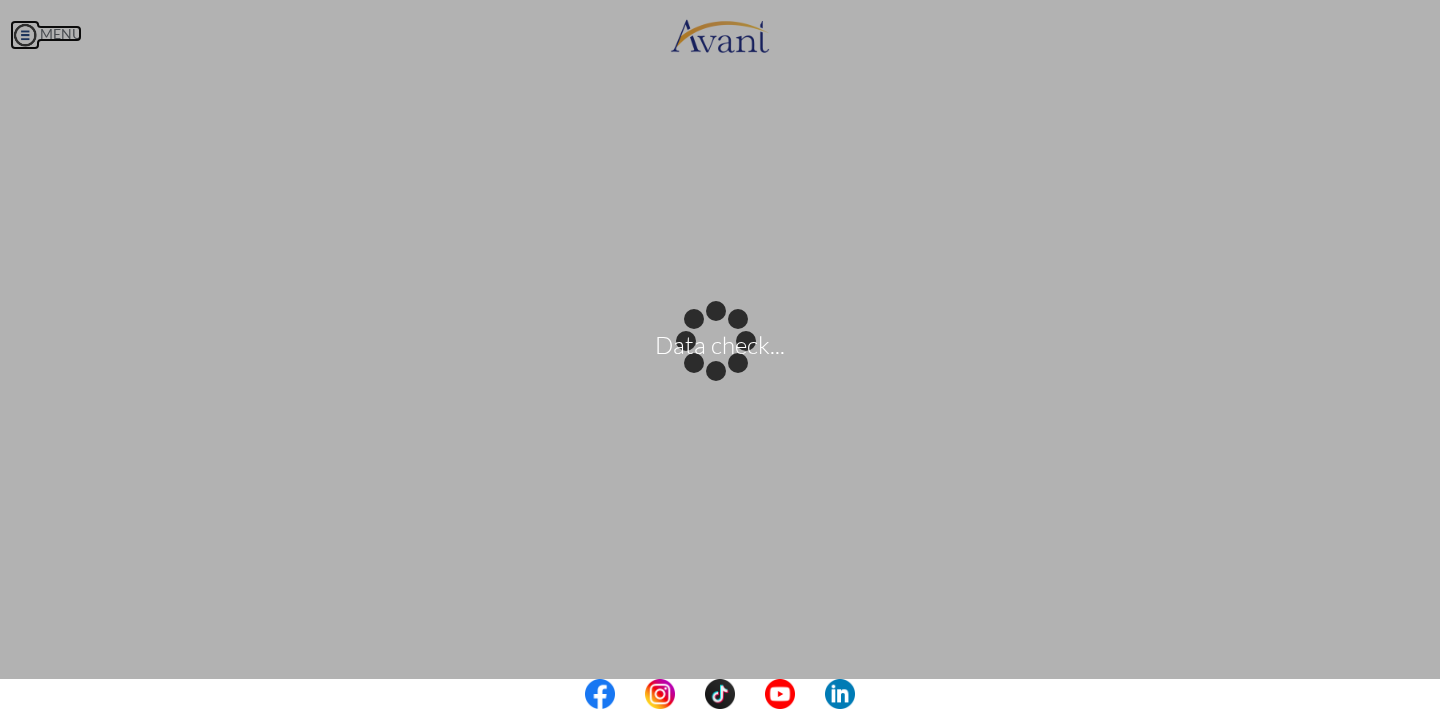 click on "Data check...
Maintenance break. Please come back in 2 hours.
MENU
My Status
What is the next step?
We would like you to watch the introductory video Begin with Avant
We would like you to watch the program video Watch Program Video
We would like you to complete English exam Take Language Test
We would like you to complete clinical assessment Take Clinical Test
We would like you to complete qualification survey Take Qualification Survey
We would like you to watch expectations video Watch Expectations Video
You will be contacted by recruiter to schedule a call.
Your application is being reviewed. Please check your email regularly.
Process Overview
Check off each step as you go to track your progress!" at bounding box center [720, 354] 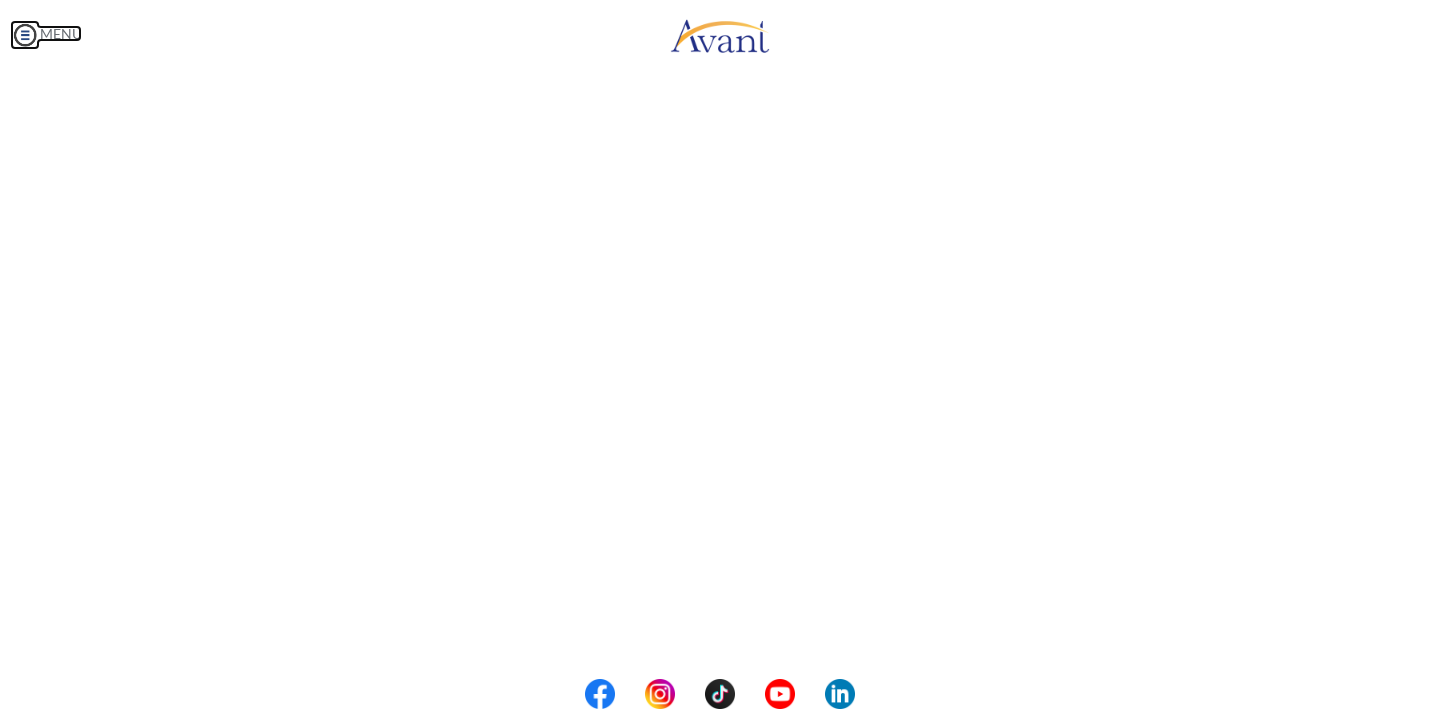 scroll, scrollTop: 274, scrollLeft: 0, axis: vertical 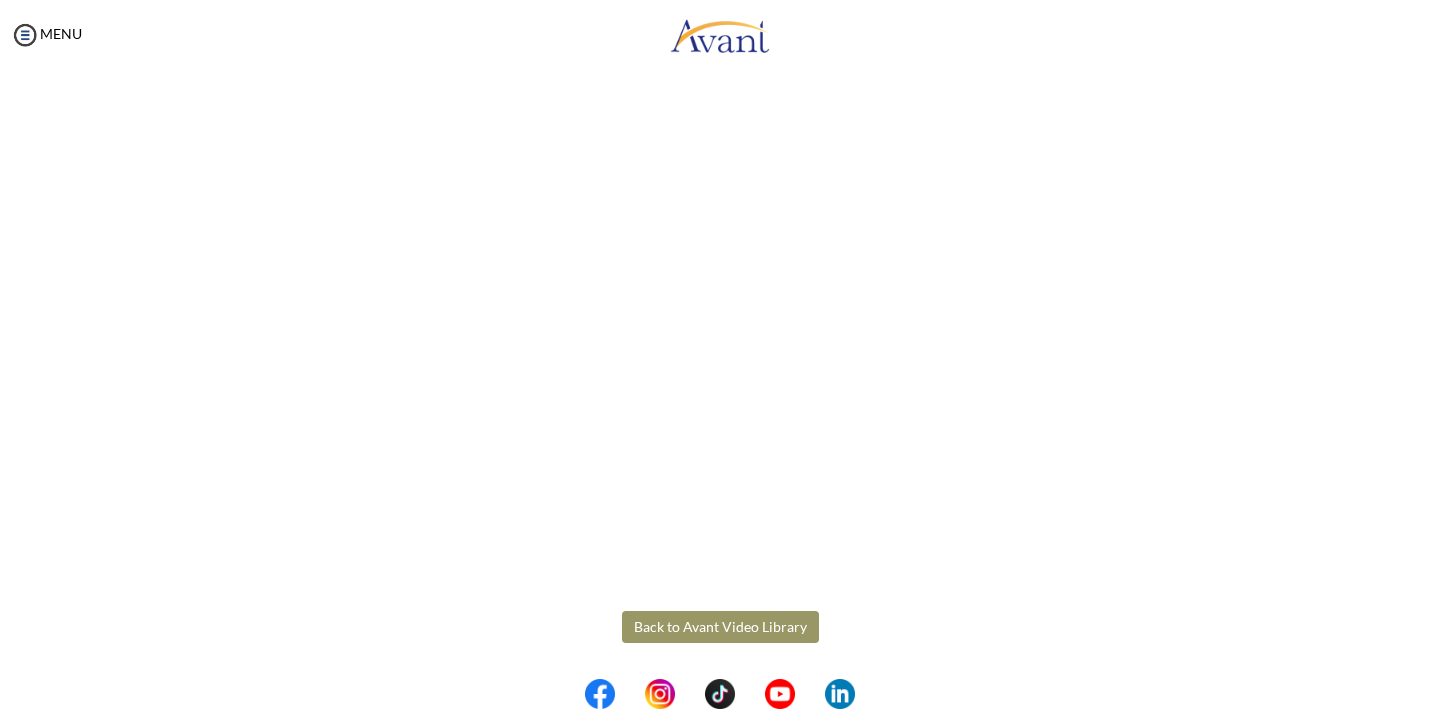 click on "Back to Avant Video Library" at bounding box center [720, 627] 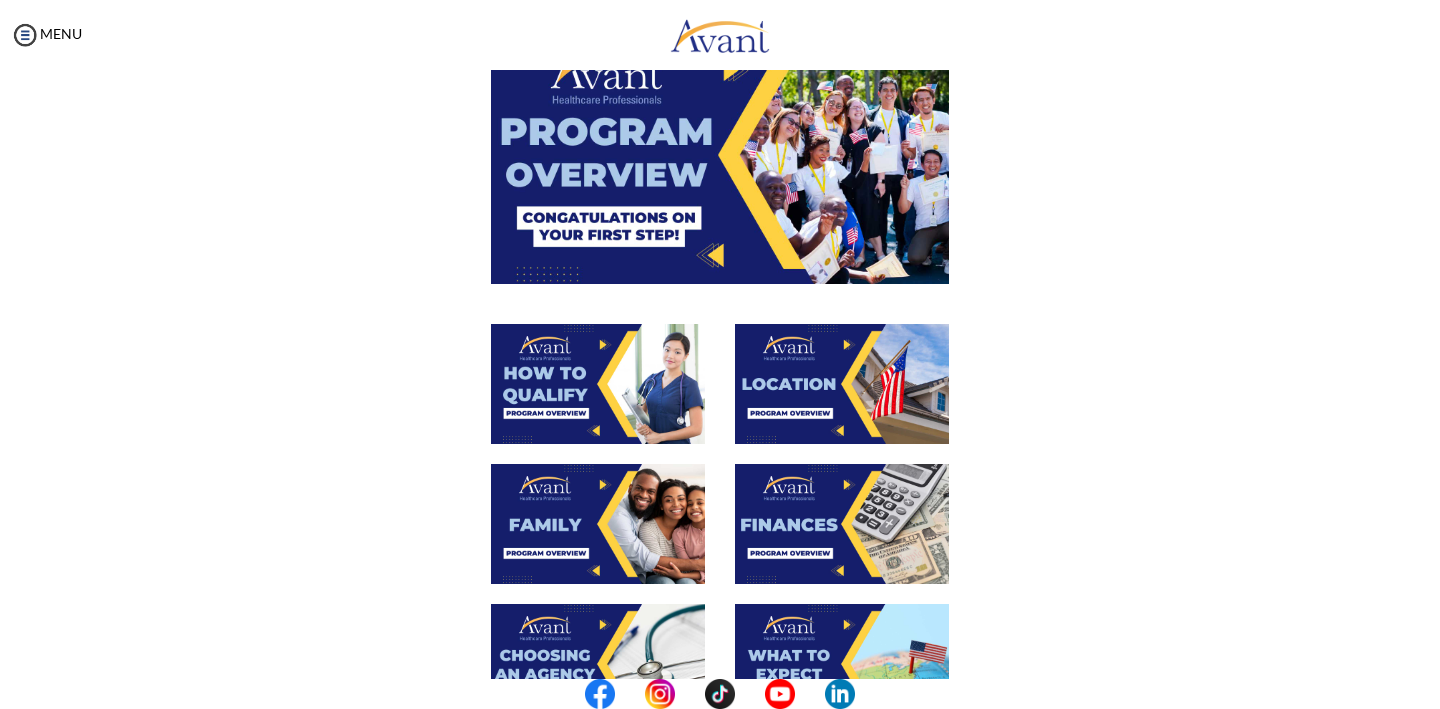 scroll, scrollTop: 146, scrollLeft: 0, axis: vertical 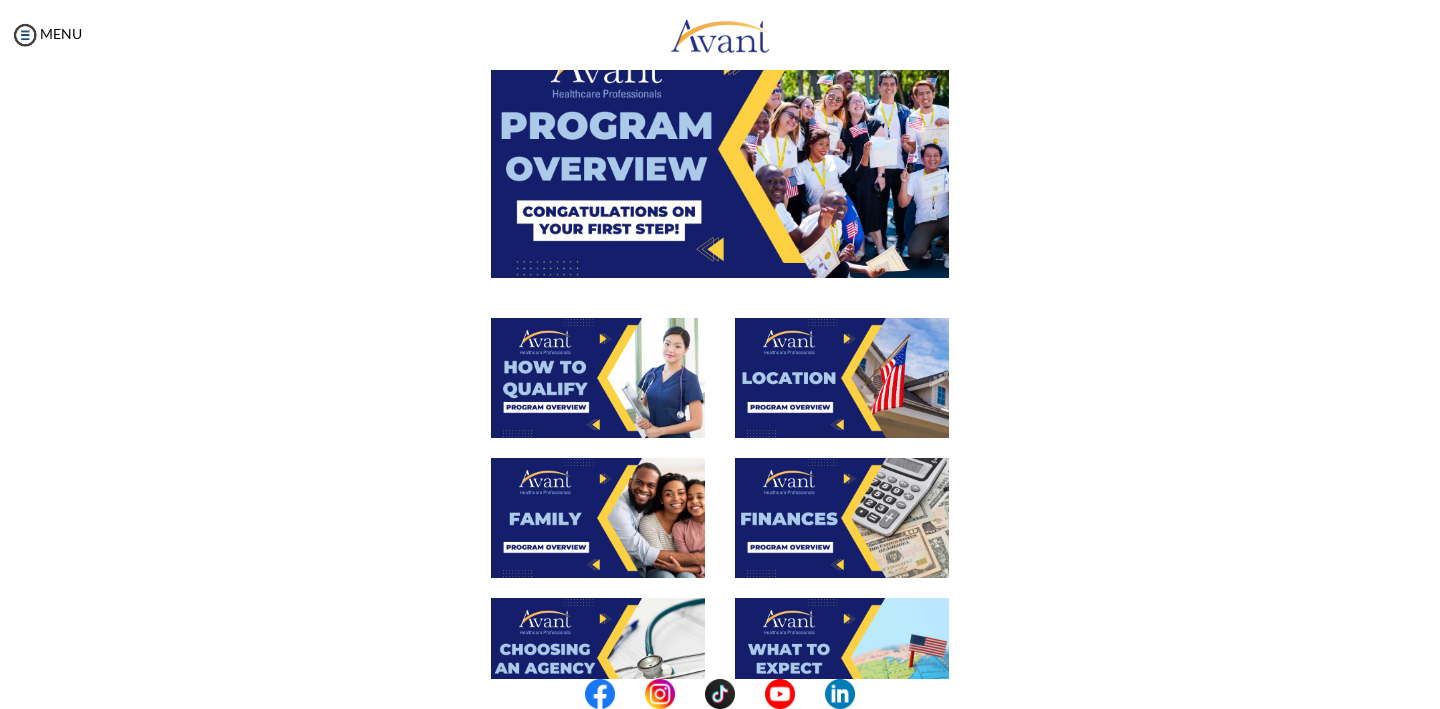 click at bounding box center (598, 378) 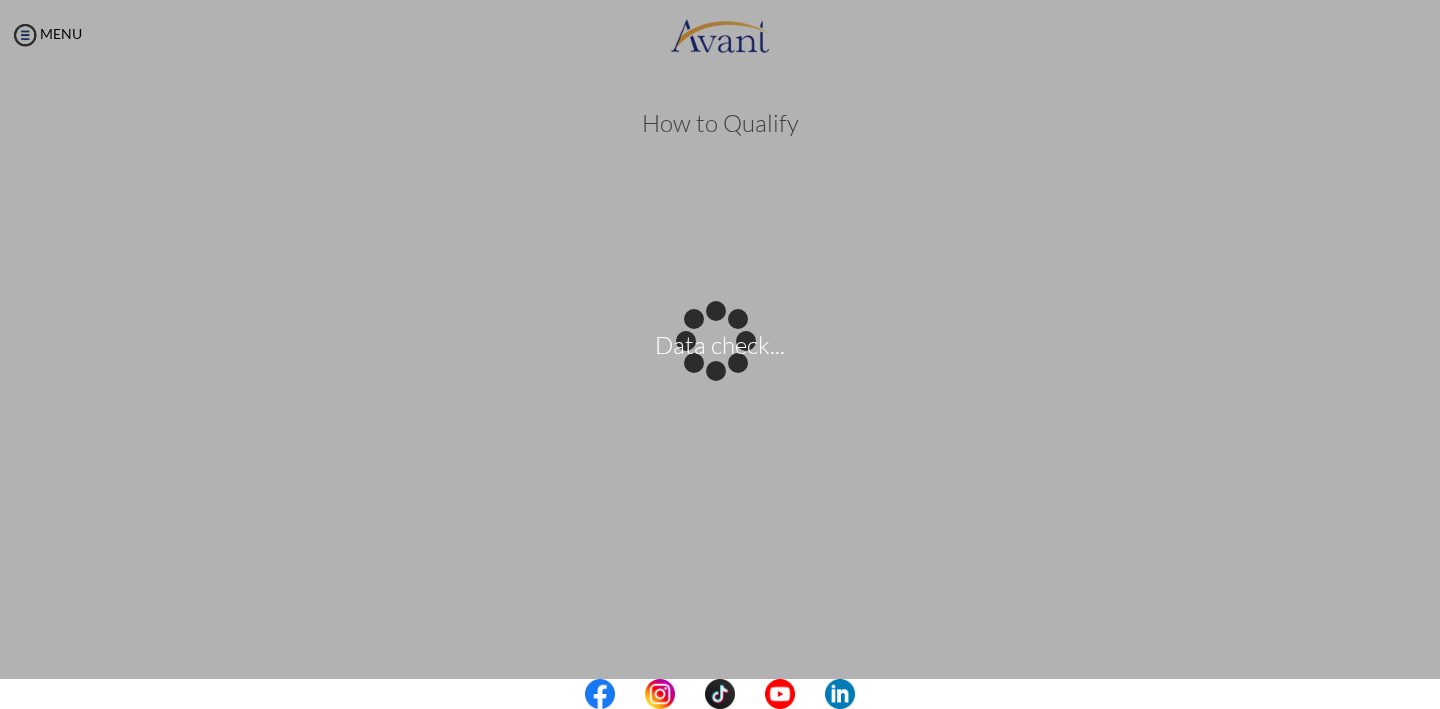 click on "Data check...
Maintenance break. Please come back in 2 hours.
MENU
My Status
What is the next step?
We would like you to watch the introductory video Begin with Avant
We would like you to watch the program video Watch Program Video
We would like you to complete English exam Take Language Test
We would like you to complete clinical assessment Take Clinical Test
We would like you to complete qualification survey Take Qualification Survey
We would like you to watch expectations video Watch Expectations Video
You will be contacted by recruiter to schedule a call.
Your application is being reviewed. Please check your email regularly.
Process Overview
Check off each step as you go to track your progress!" at bounding box center [720, 354] 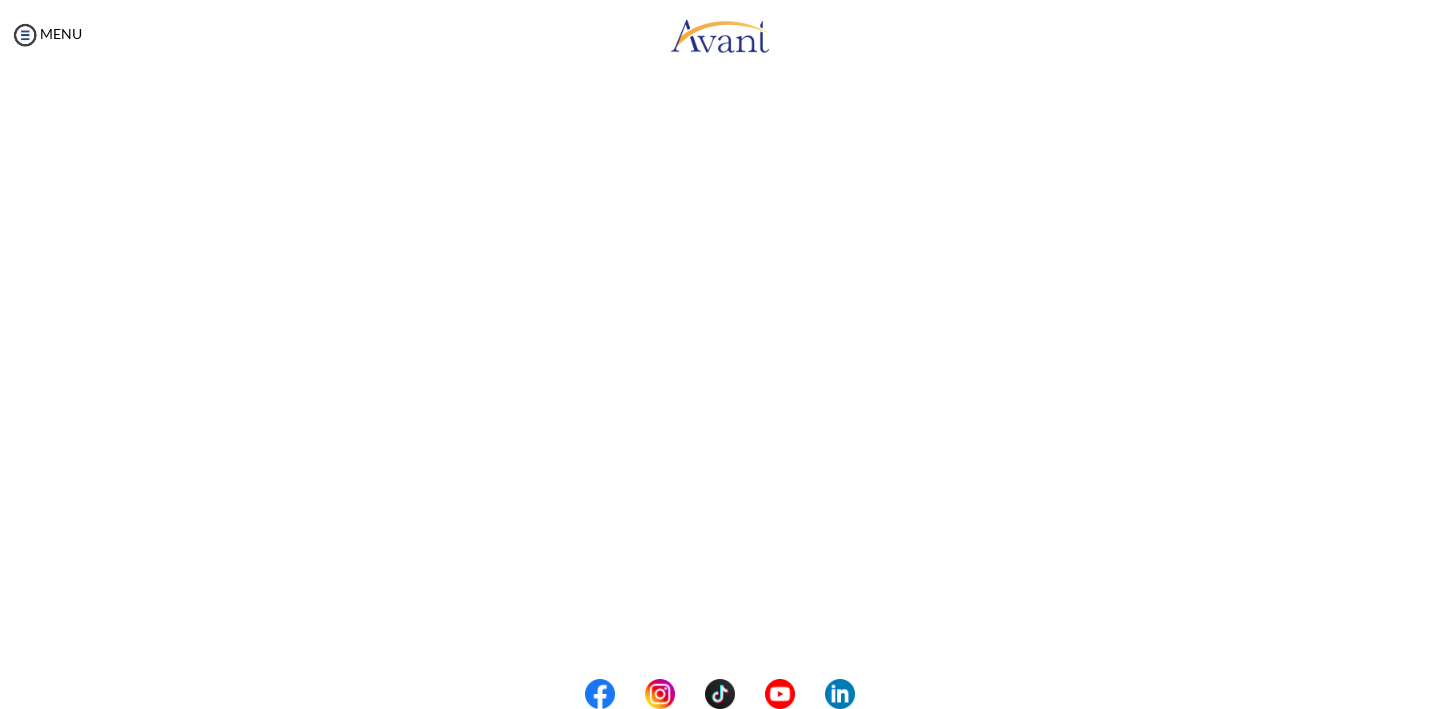 scroll, scrollTop: 274, scrollLeft: 0, axis: vertical 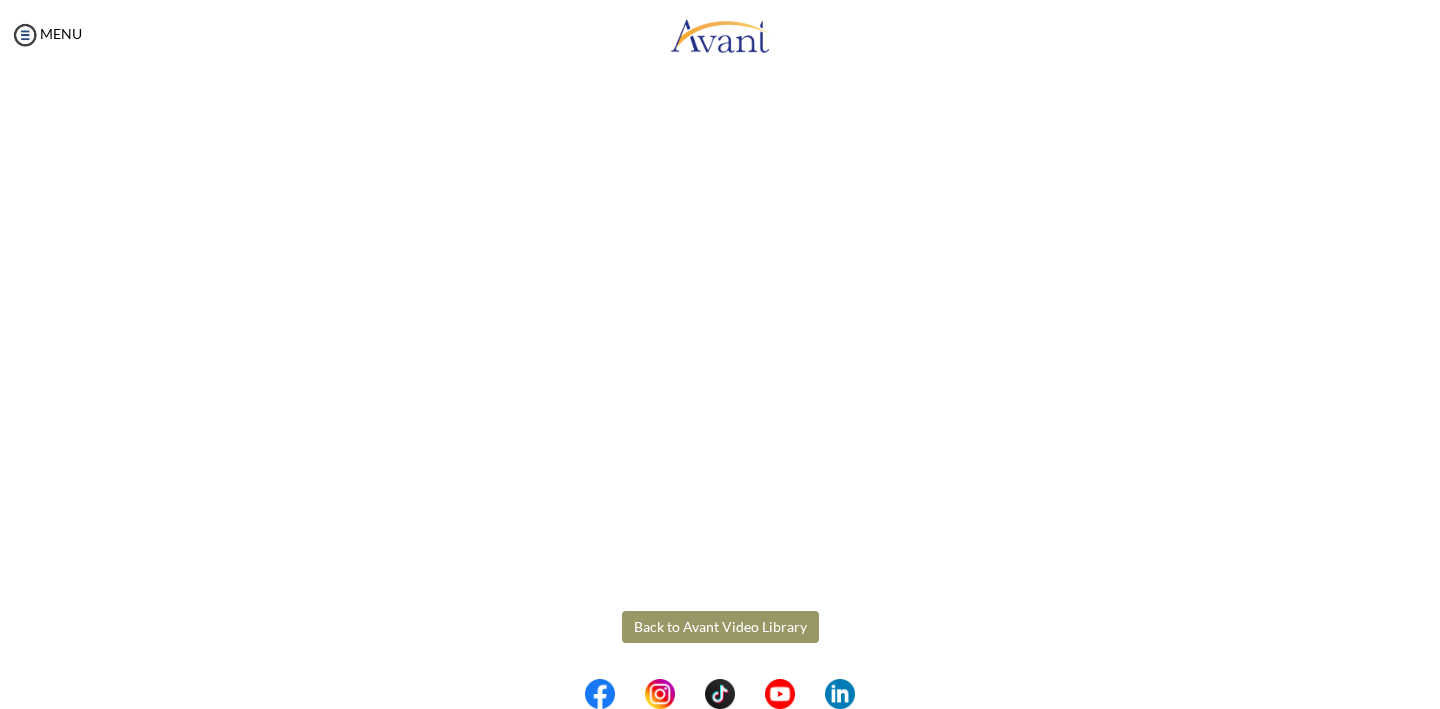 click on "Back to Avant Video Library" at bounding box center [720, 627] 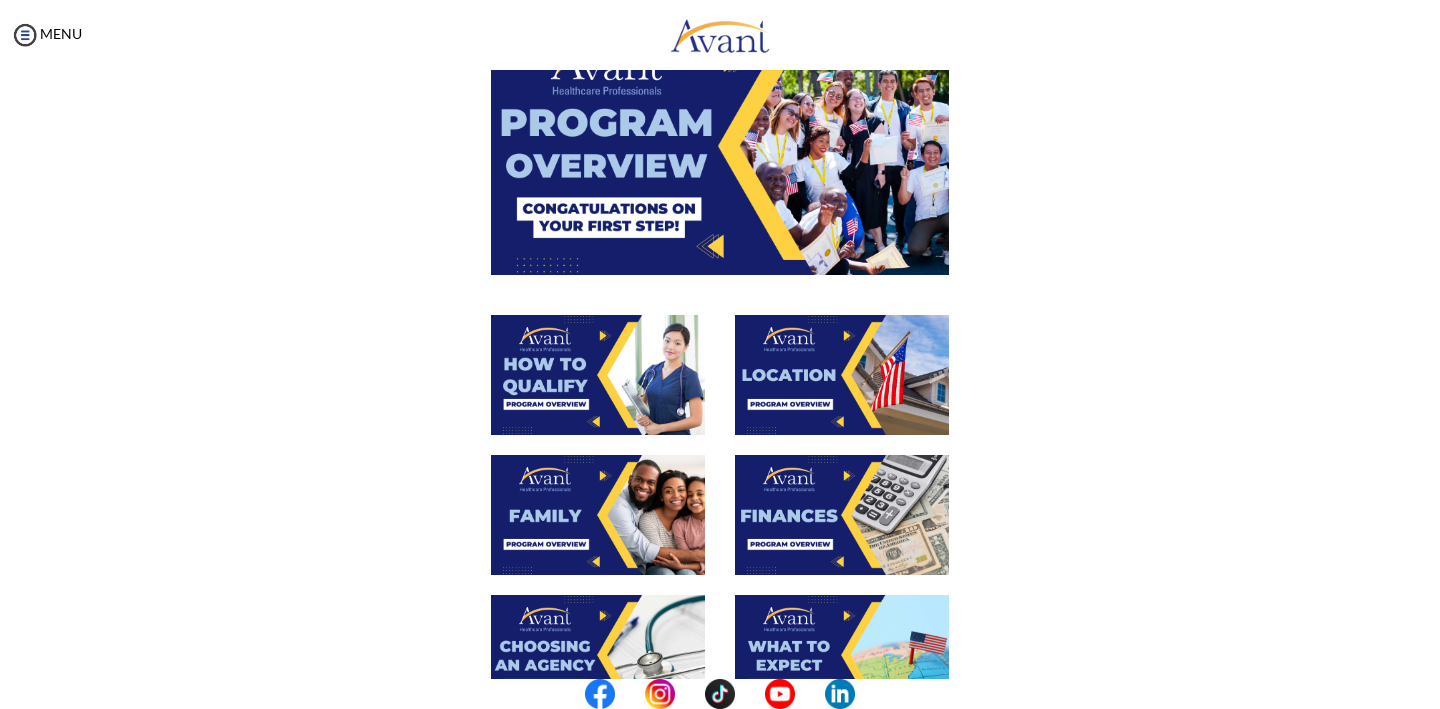 scroll, scrollTop: 155, scrollLeft: 0, axis: vertical 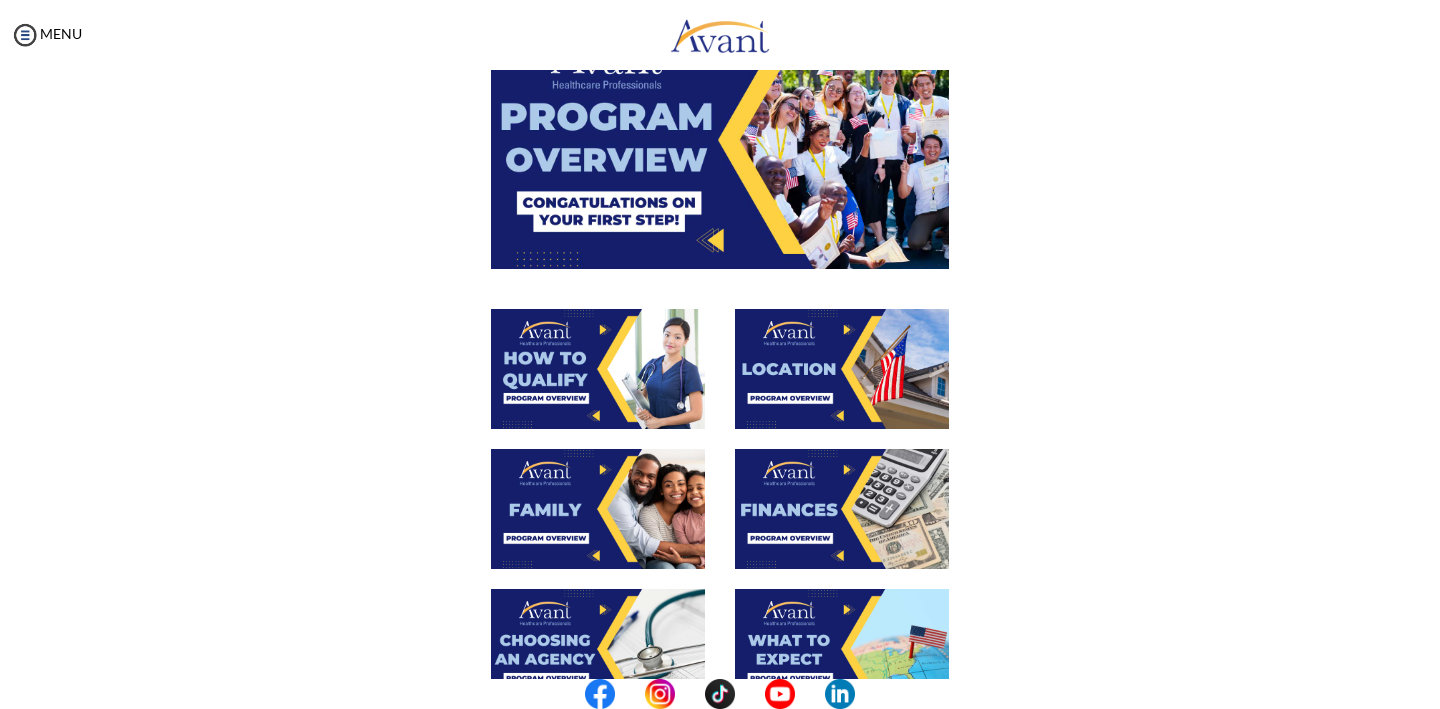 click at bounding box center (842, 369) 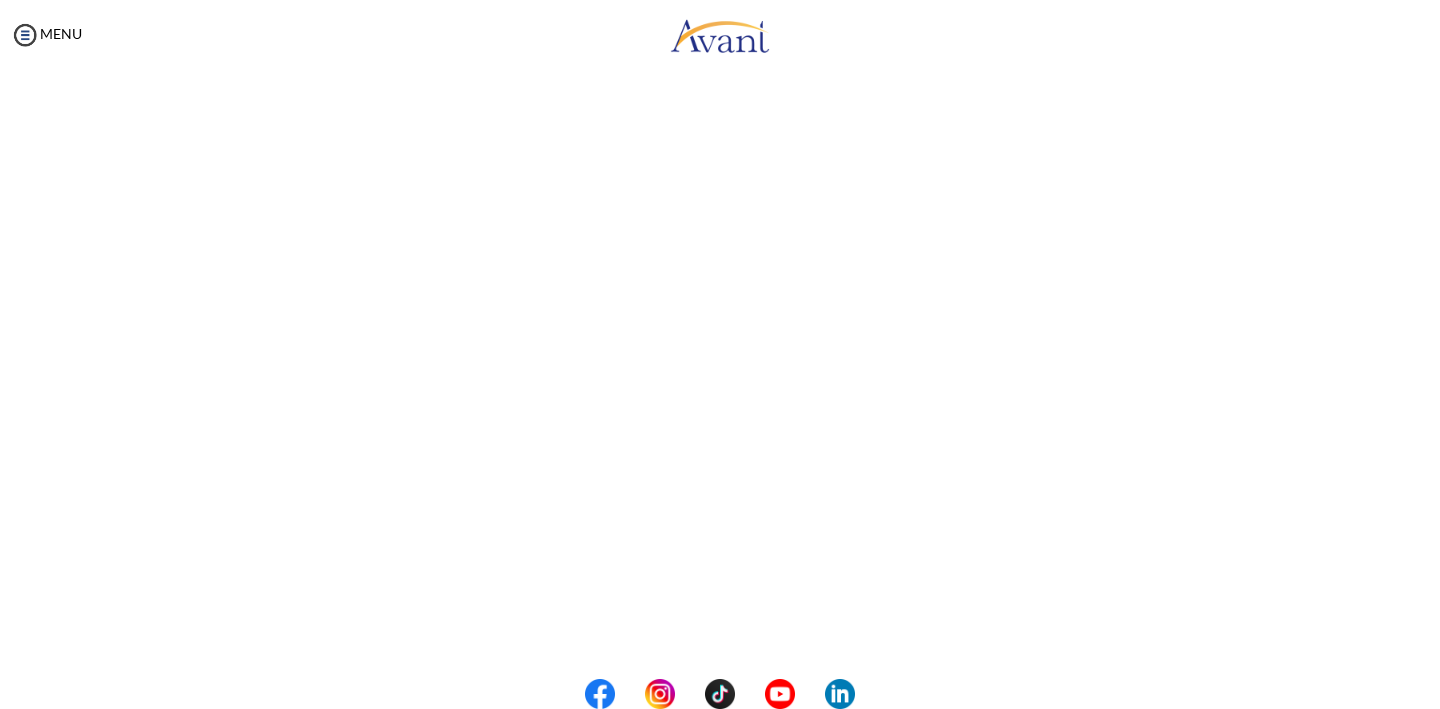 scroll, scrollTop: 274, scrollLeft: 0, axis: vertical 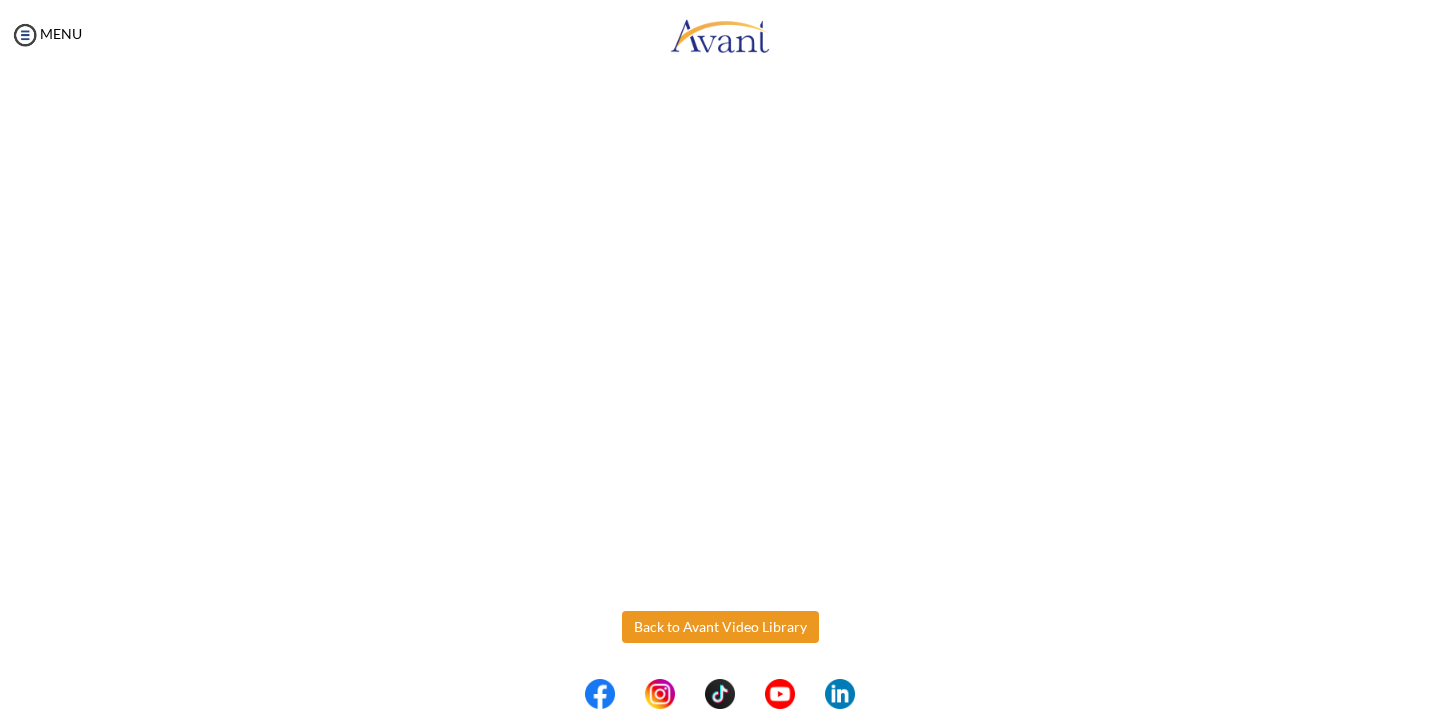 click on "Maintenance break. Please come back in 2 hours.
MENU
My Status
What is the next step?
We would like you to watch the introductory video Begin with Avant
We would like you to watch the program video Watch Program Video
We would like you to complete English exam Take Language Test
We would like you to complete clinical assessment Take Clinical Test
We would like you to complete qualification survey Take Qualification Survey
We would like you to watch expectations video Watch Expectations Video
You will be contacted by recruiter to schedule a call.
Your application is being reviewed. Please check your email regularly.
Process Overview
Check off each step as you go to track your progress!
1" at bounding box center [720, 354] 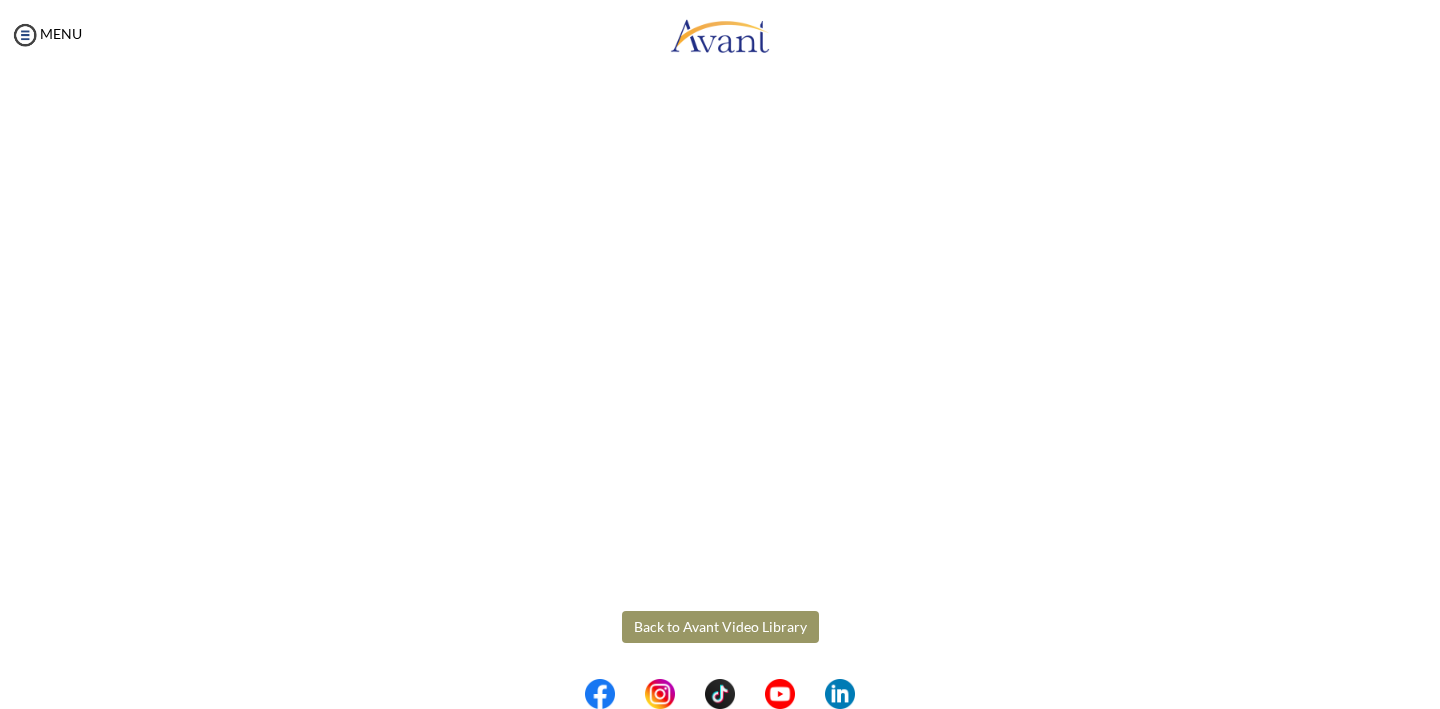 click on "Back to Avant Video Library" at bounding box center (720, 627) 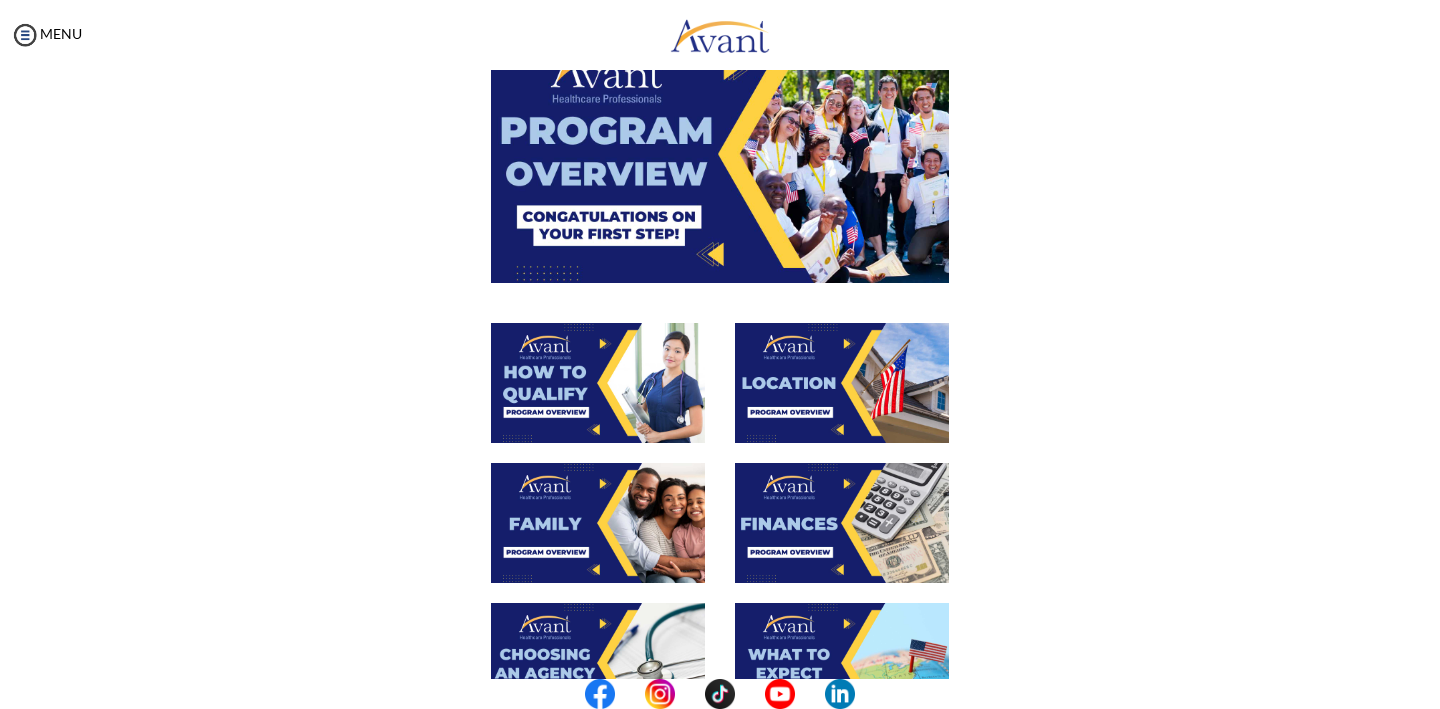 scroll, scrollTop: 159, scrollLeft: 0, axis: vertical 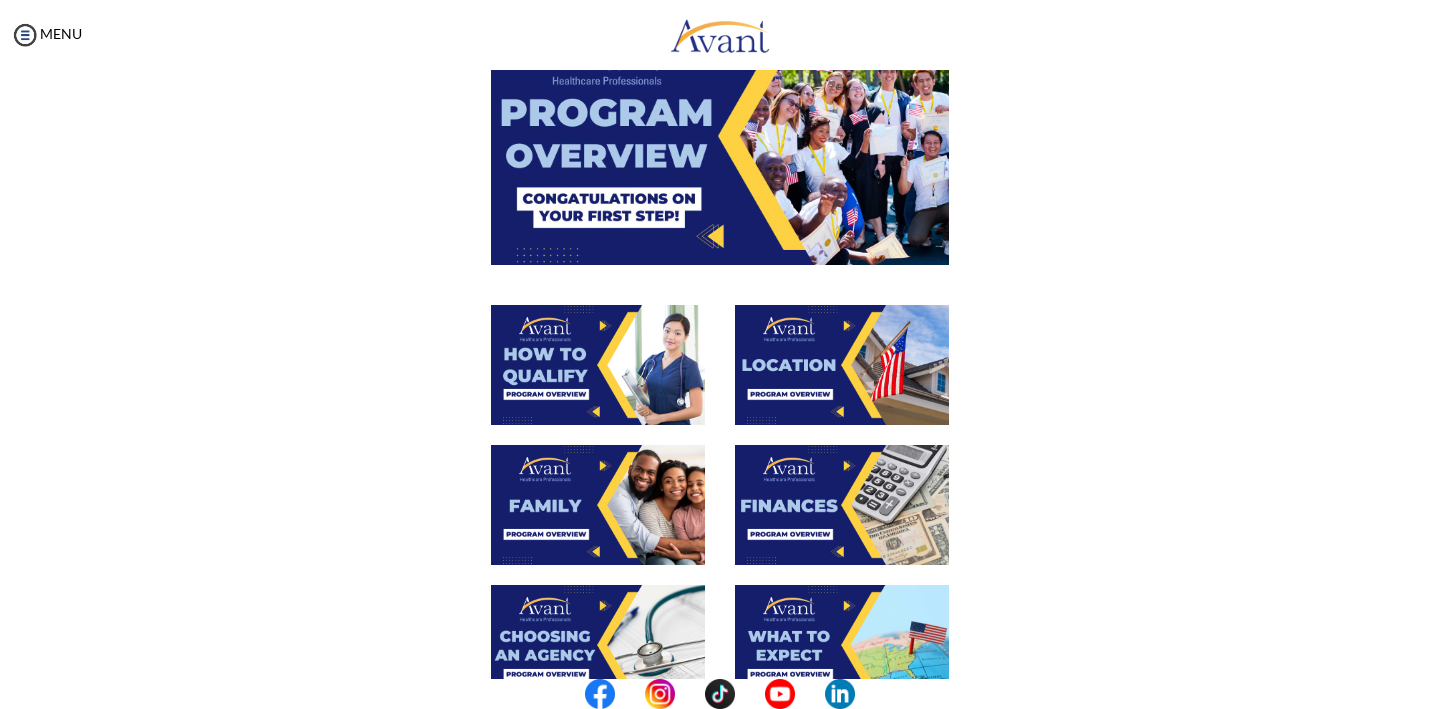 click at bounding box center [598, 505] 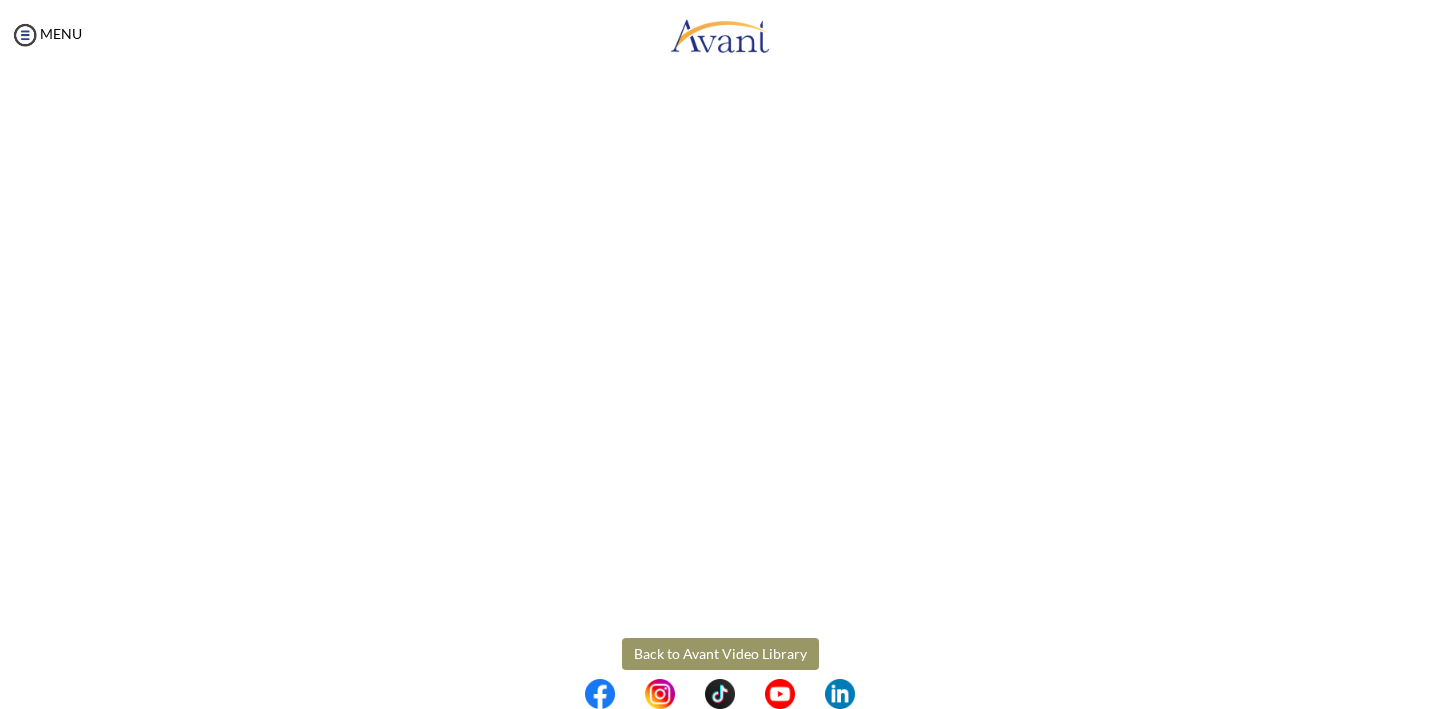 scroll, scrollTop: 488, scrollLeft: 0, axis: vertical 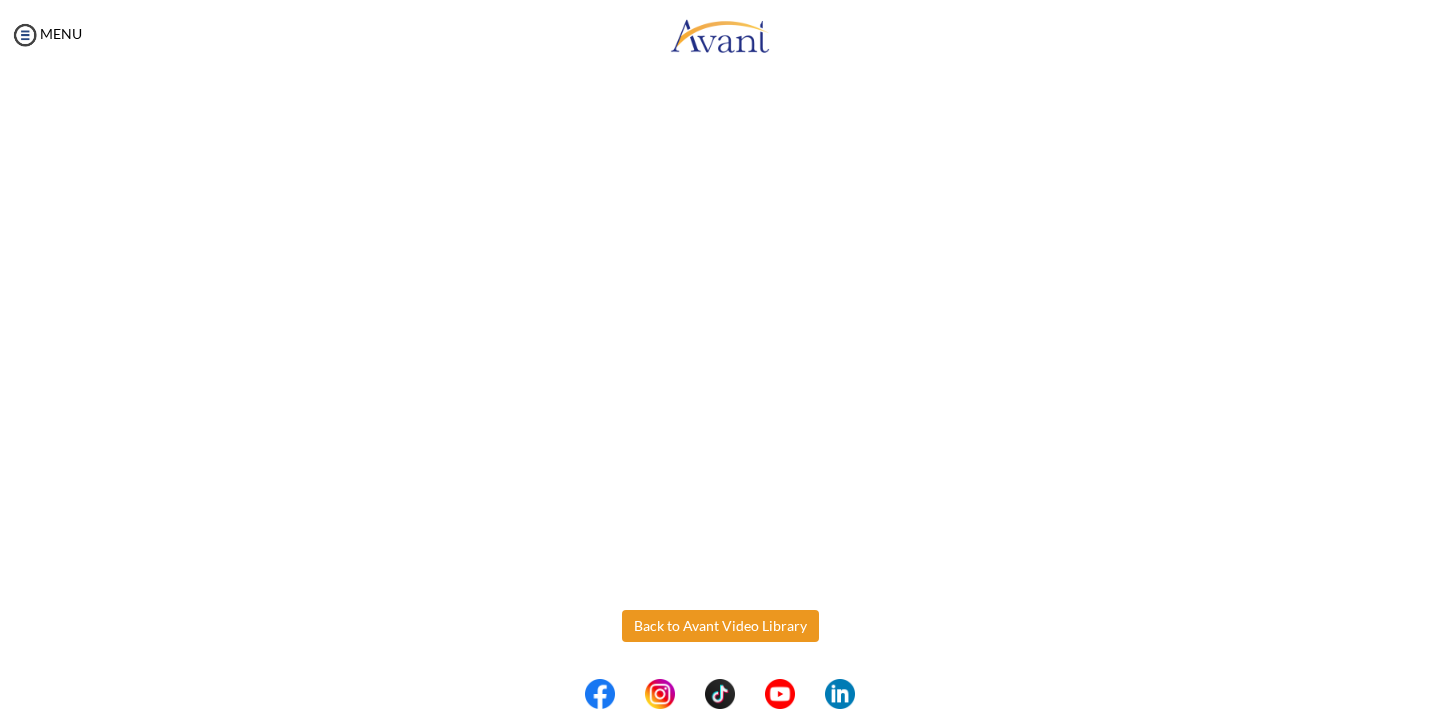 click on "Maintenance break. Please come back in 2 hours.
MENU
My Status
What is the next step?
We would like you to watch the introductory video Begin with Avant
We would like you to watch the program video Watch Program Video
We would like you to complete English exam Take Language Test
We would like you to complete clinical assessment Take Clinical Test
We would like you to complete qualification survey Take Qualification Survey
We would like you to watch expectations video Watch Expectations Video
You will be contacted by recruiter to schedule a call.
Your application is being reviewed. Please check your email regularly.
Process Overview
Check off each step as you go to track your progress!
1" at bounding box center [720, 354] 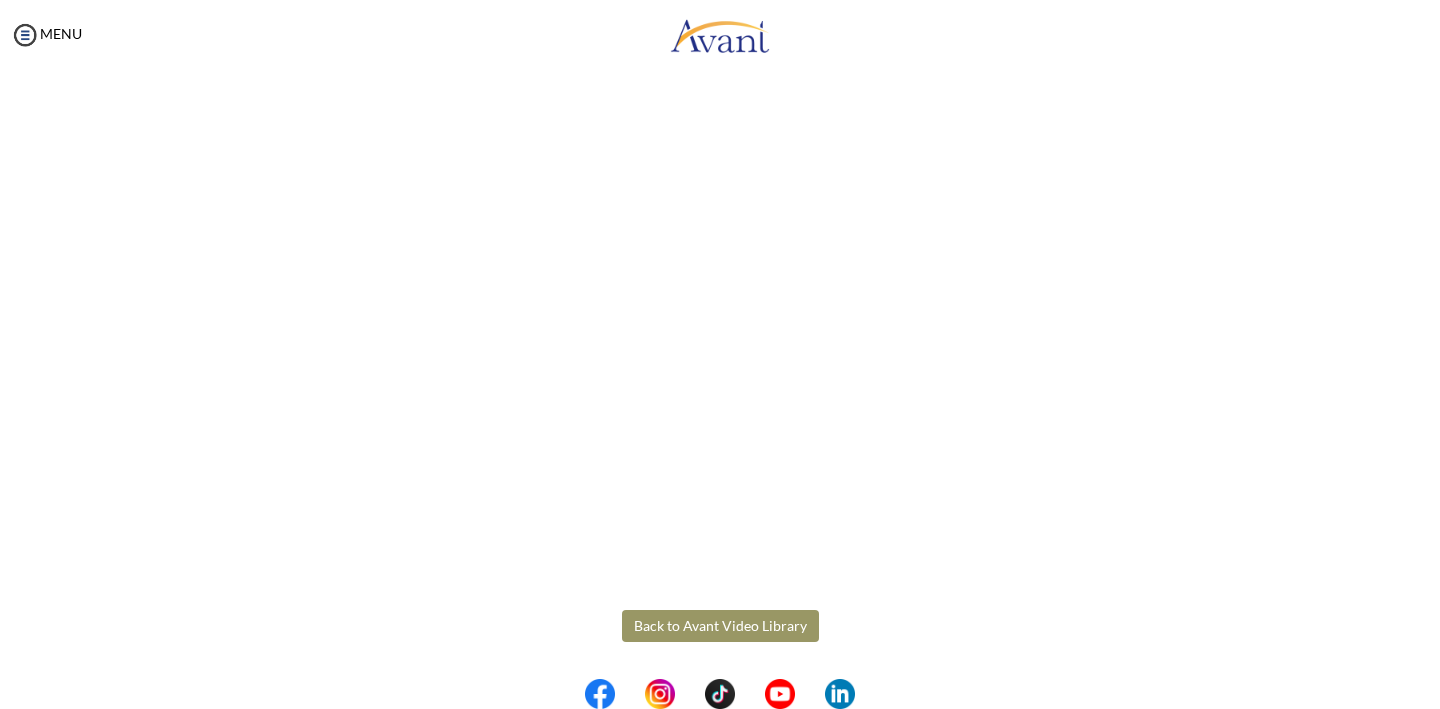 click on "Back to Avant Video Library" at bounding box center [720, 626] 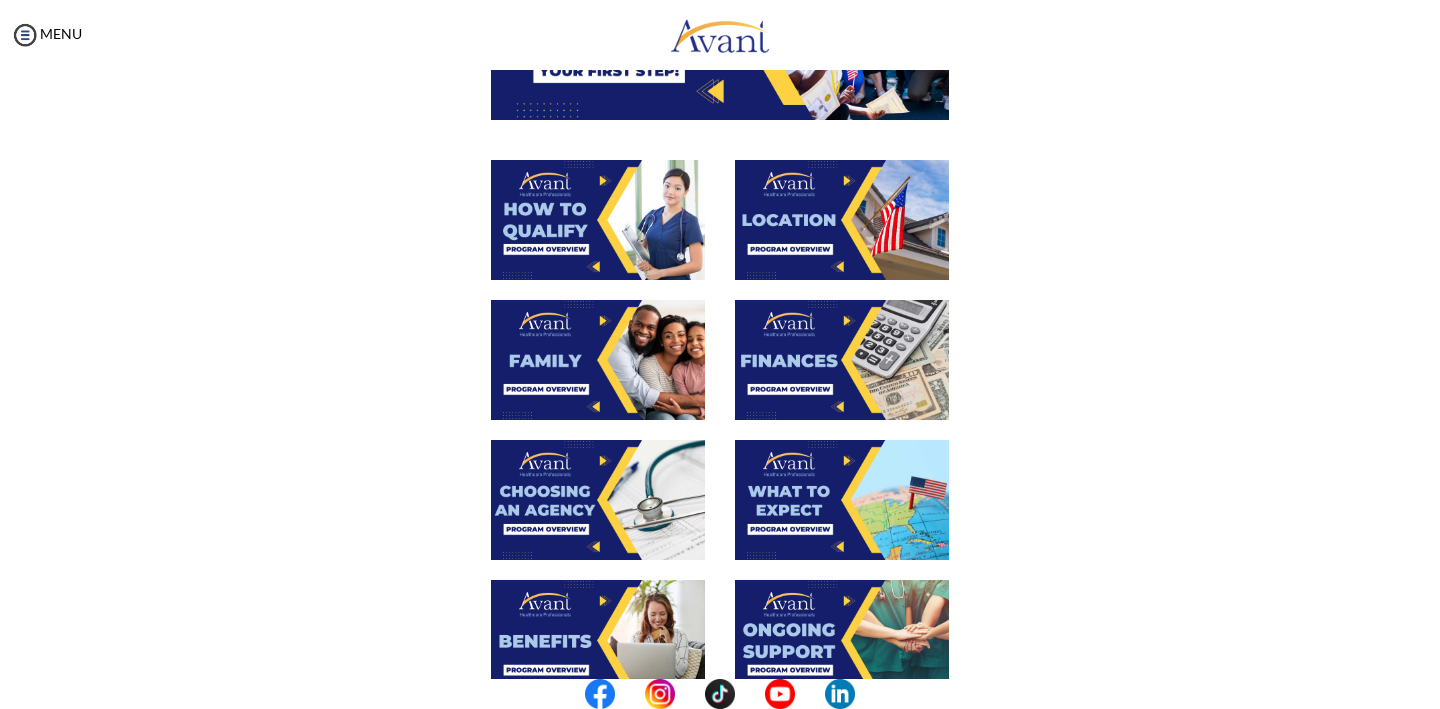 scroll, scrollTop: 306, scrollLeft: 0, axis: vertical 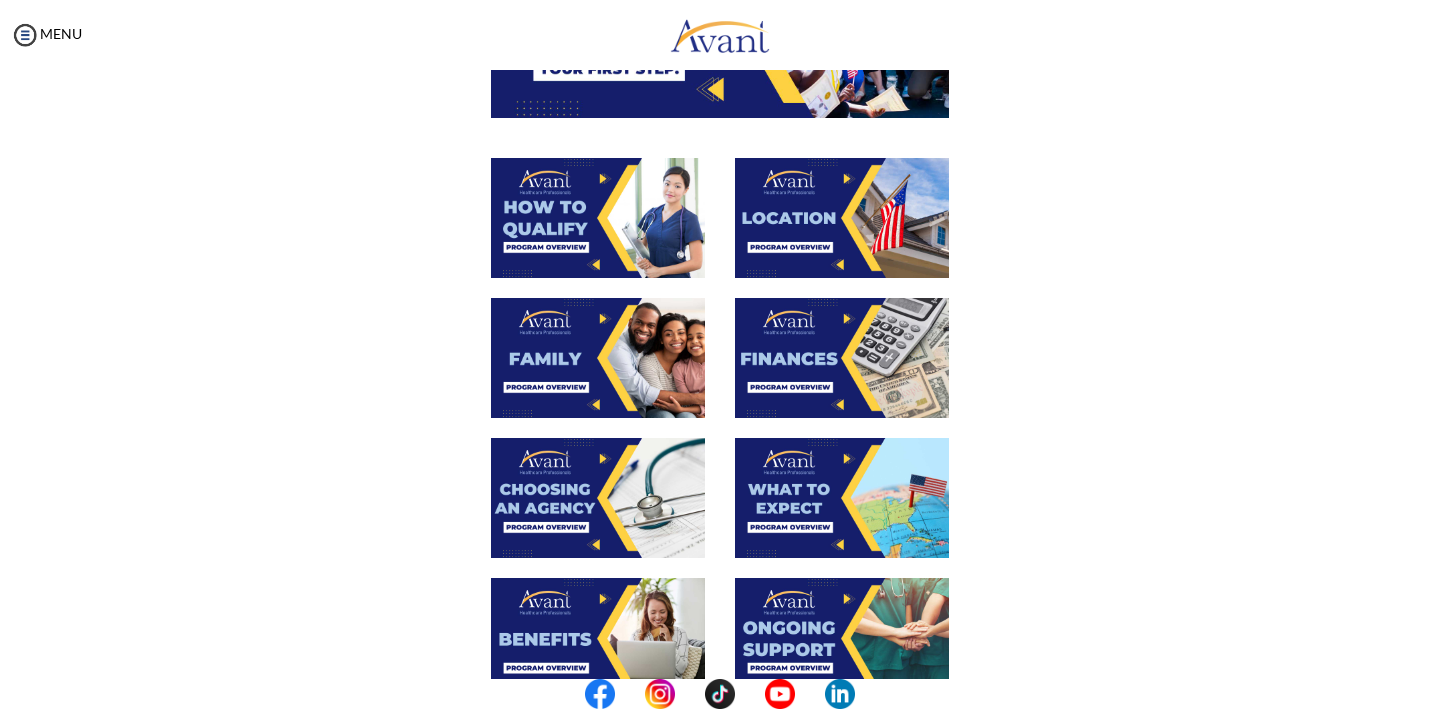 click at bounding box center (842, 358) 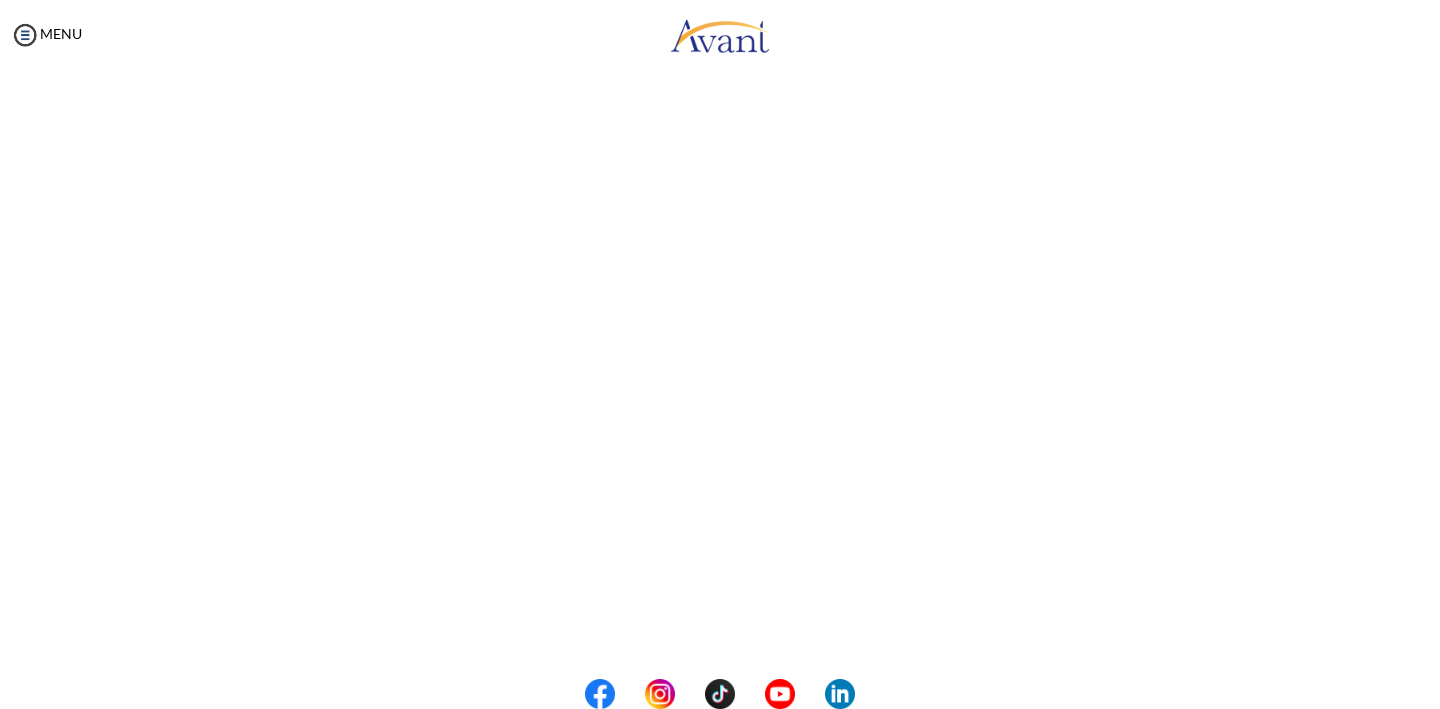 scroll, scrollTop: 274, scrollLeft: 0, axis: vertical 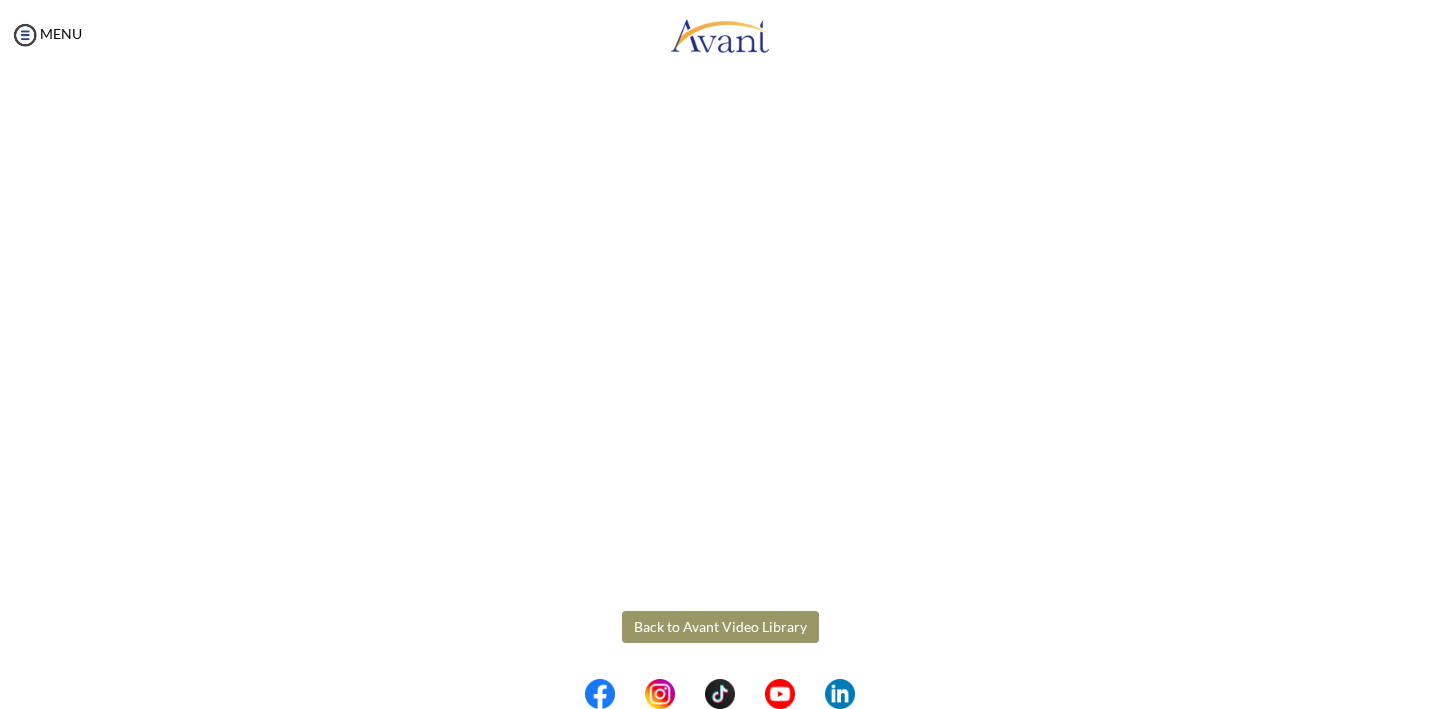 click on "Maintenance break. Please come back in 2 hours.
MENU
My Status
What is the next step?
We would like you to watch the introductory video Begin with Avant
We would like you to watch the program video Watch Program Video
We would like you to complete English exam Take Language Test
We would like you to complete clinical assessment Take Clinical Test
We would like you to complete qualification survey Take Qualification Survey
We would like you to watch expectations video Watch Expectations Video
You will be contacted by recruiter to schedule a call.
Your application is being reviewed. Please check your email regularly.
Process Overview
Check off each step as you go to track your progress!
1" at bounding box center (720, 354) 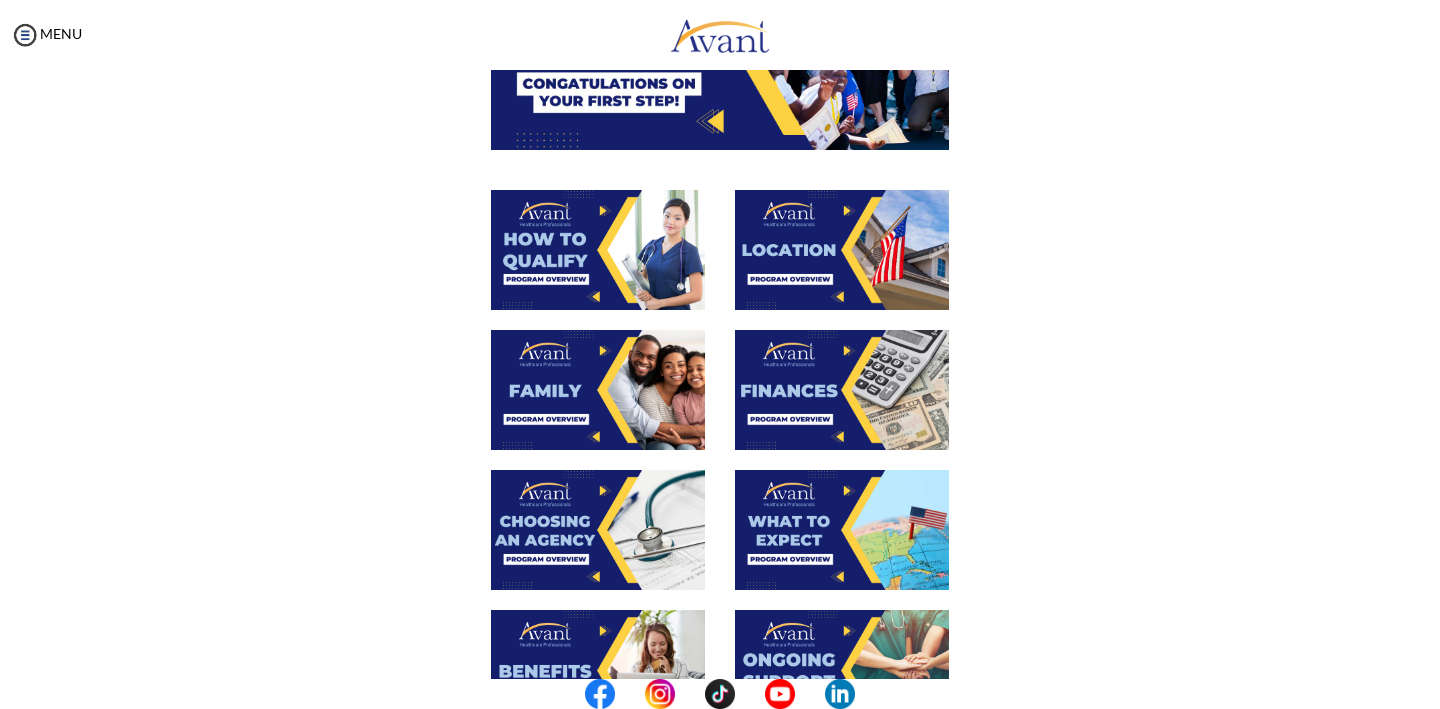 scroll, scrollTop: 404, scrollLeft: 0, axis: vertical 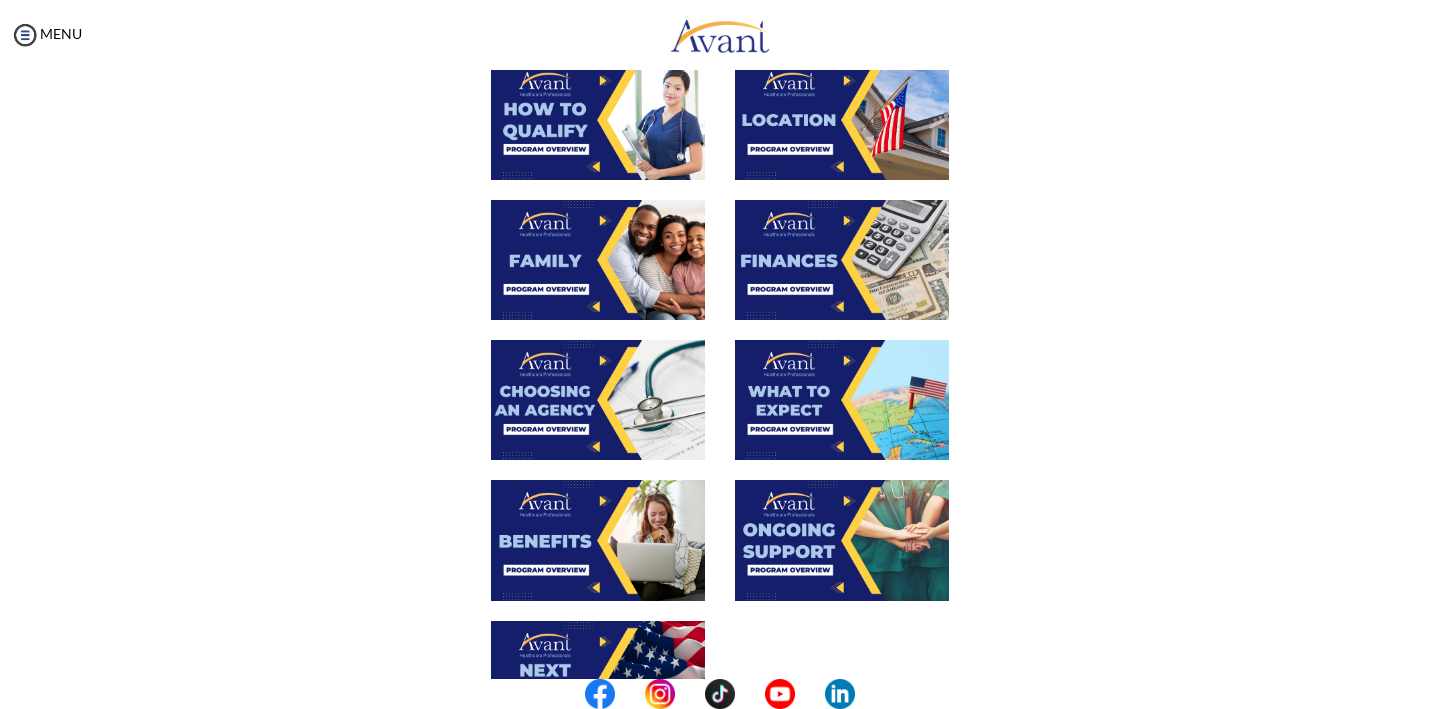 click at bounding box center (842, 400) 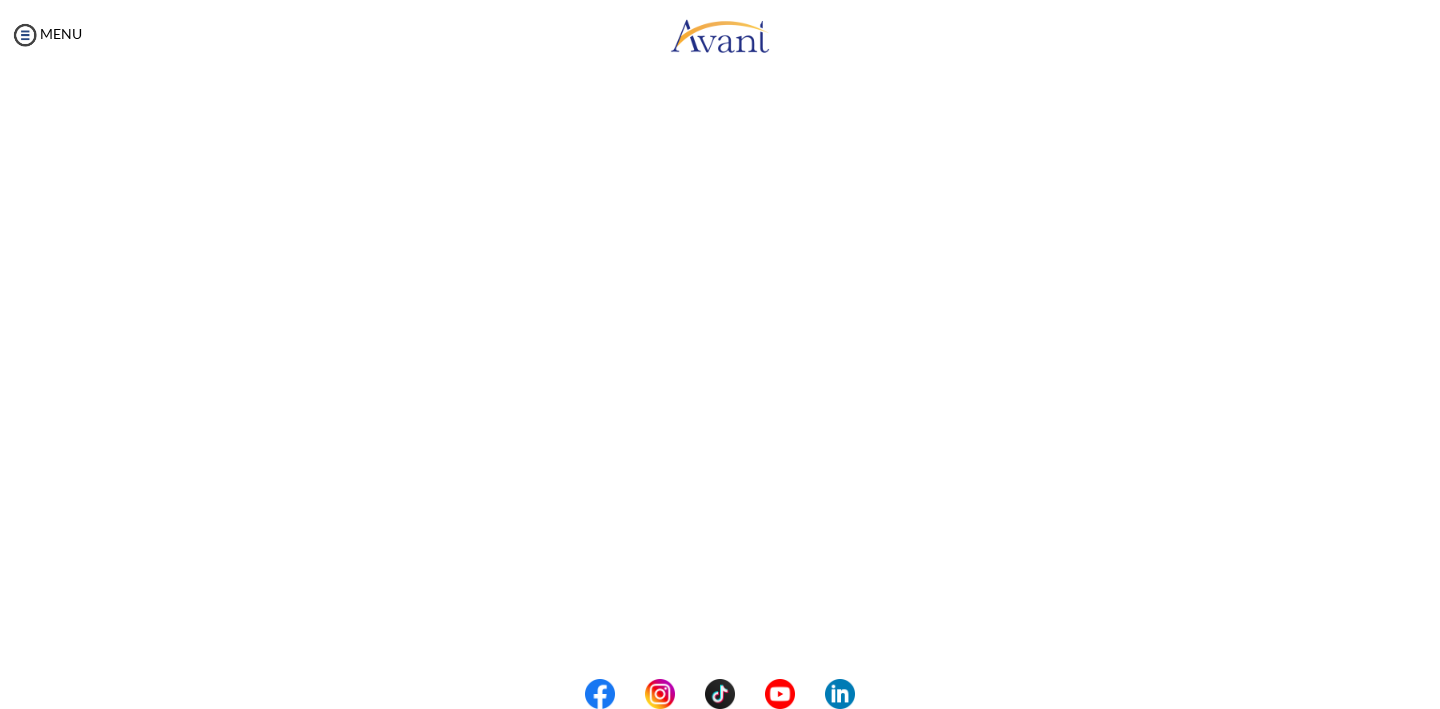 scroll, scrollTop: 488, scrollLeft: 0, axis: vertical 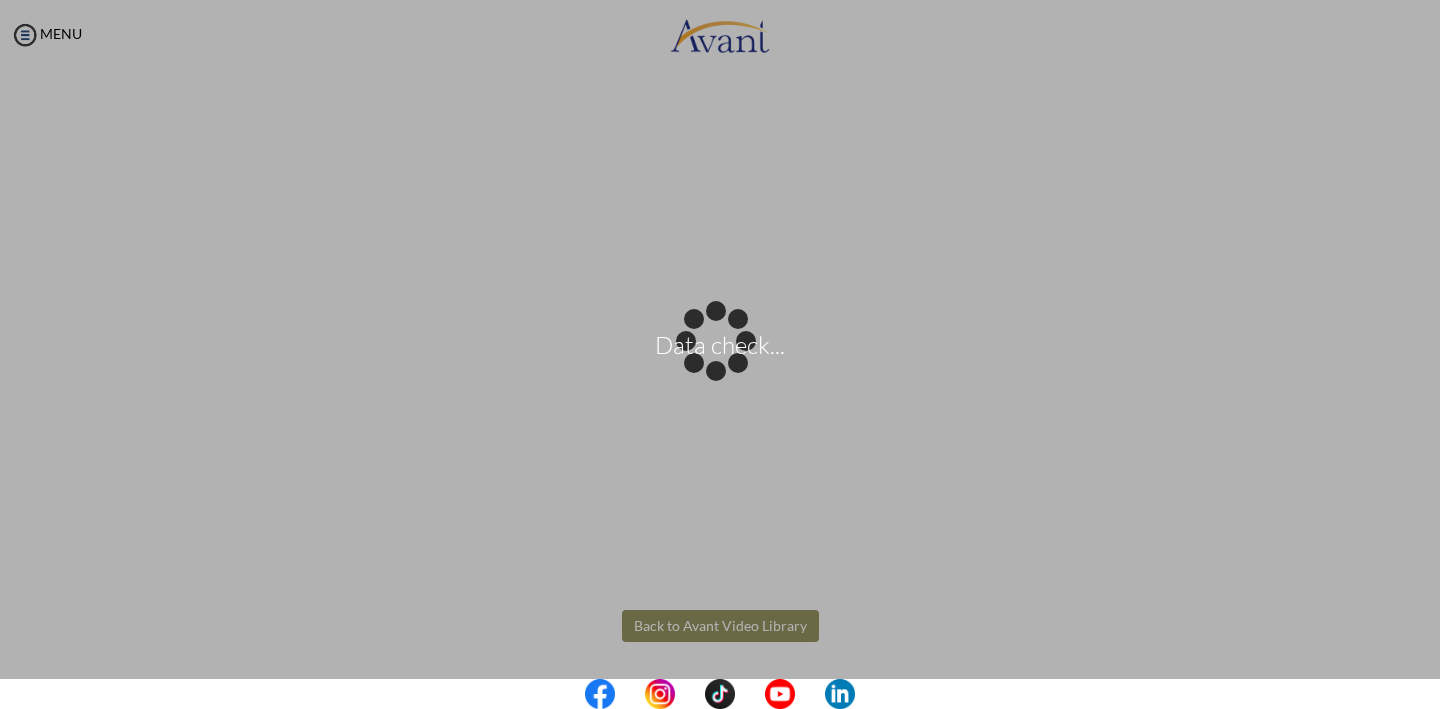 click on "Data check...
Maintenance break. Please come back in 2 hours.
MENU
My Status
What is the next step?
We would like you to watch the introductory video Begin with Avant
We would like you to watch the program video Watch Program Video
We would like you to complete English exam Take Language Test
We would like you to complete clinical assessment Take Clinical Test
We would like you to complete qualification survey Take Qualification Survey
We would like you to watch expectations video Watch Expectations Video
You will be contacted by recruiter to schedule a call.
Your application is being reviewed. Please check your email regularly.
Process Overview
Check off each step as you go to track your progress!" at bounding box center [720, 354] 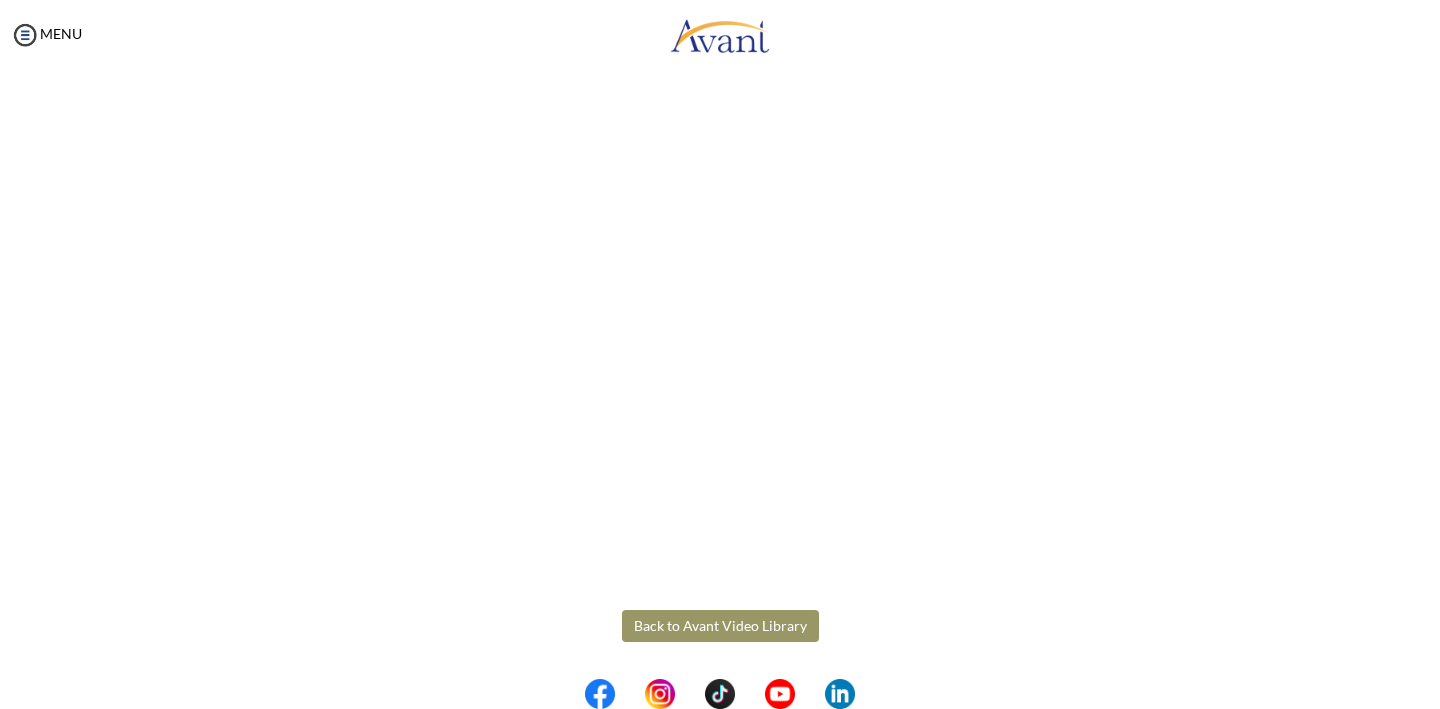 click on "Back to Avant Video Library" at bounding box center [720, 626] 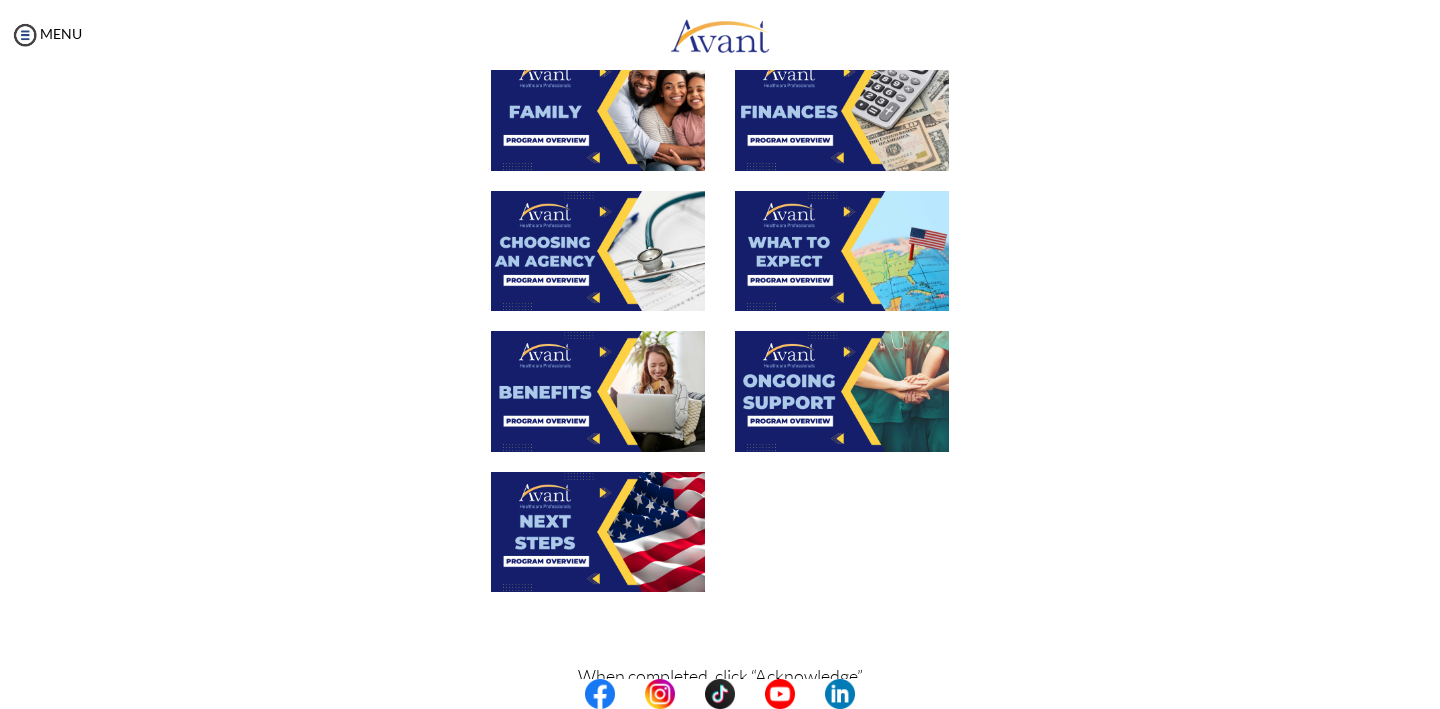 scroll, scrollTop: 666, scrollLeft: 0, axis: vertical 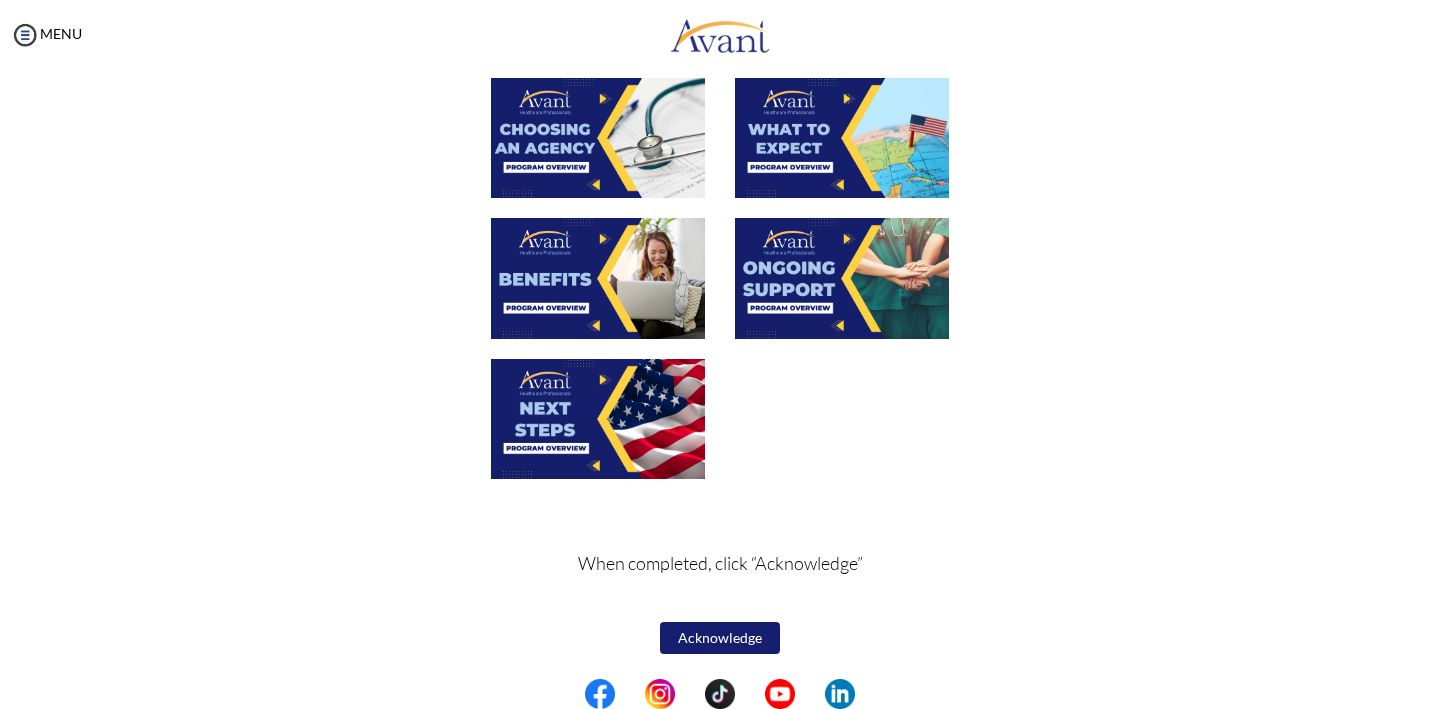 click at bounding box center (598, 278) 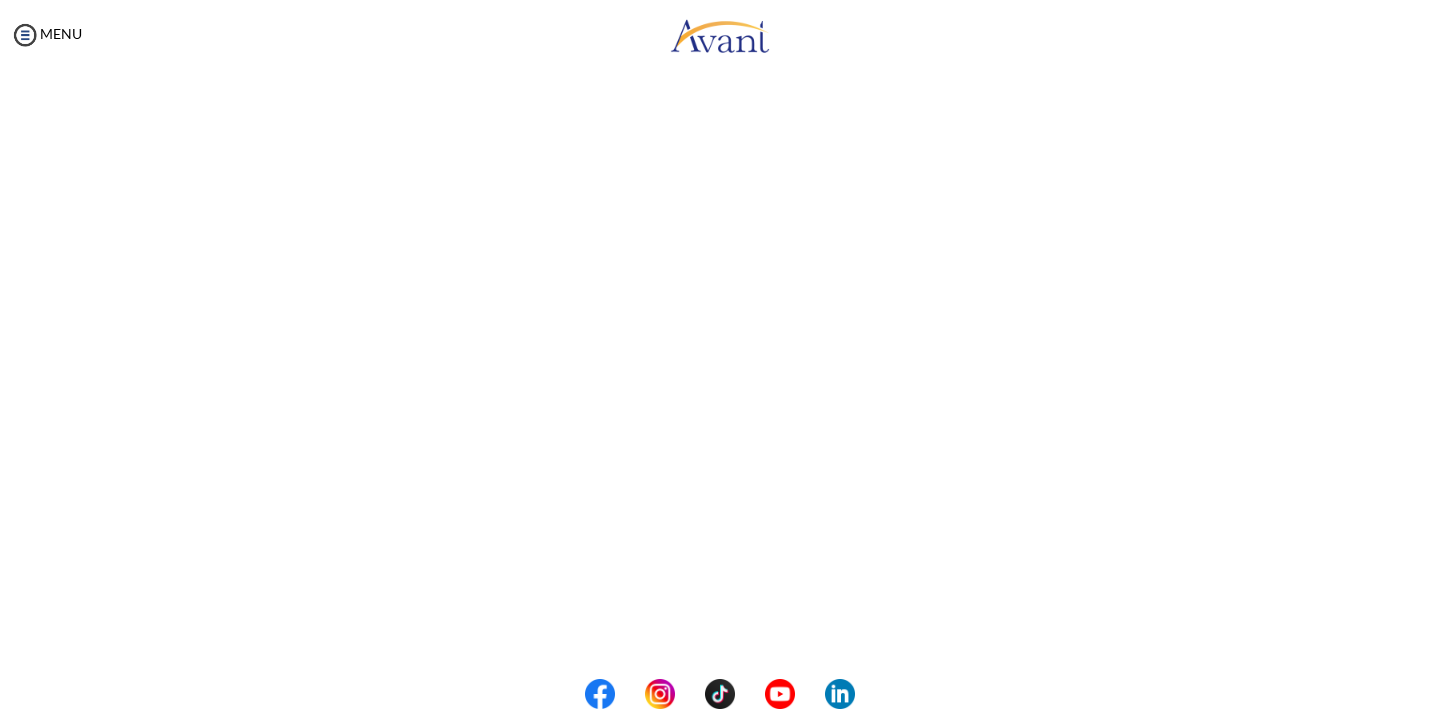 scroll, scrollTop: 488, scrollLeft: 0, axis: vertical 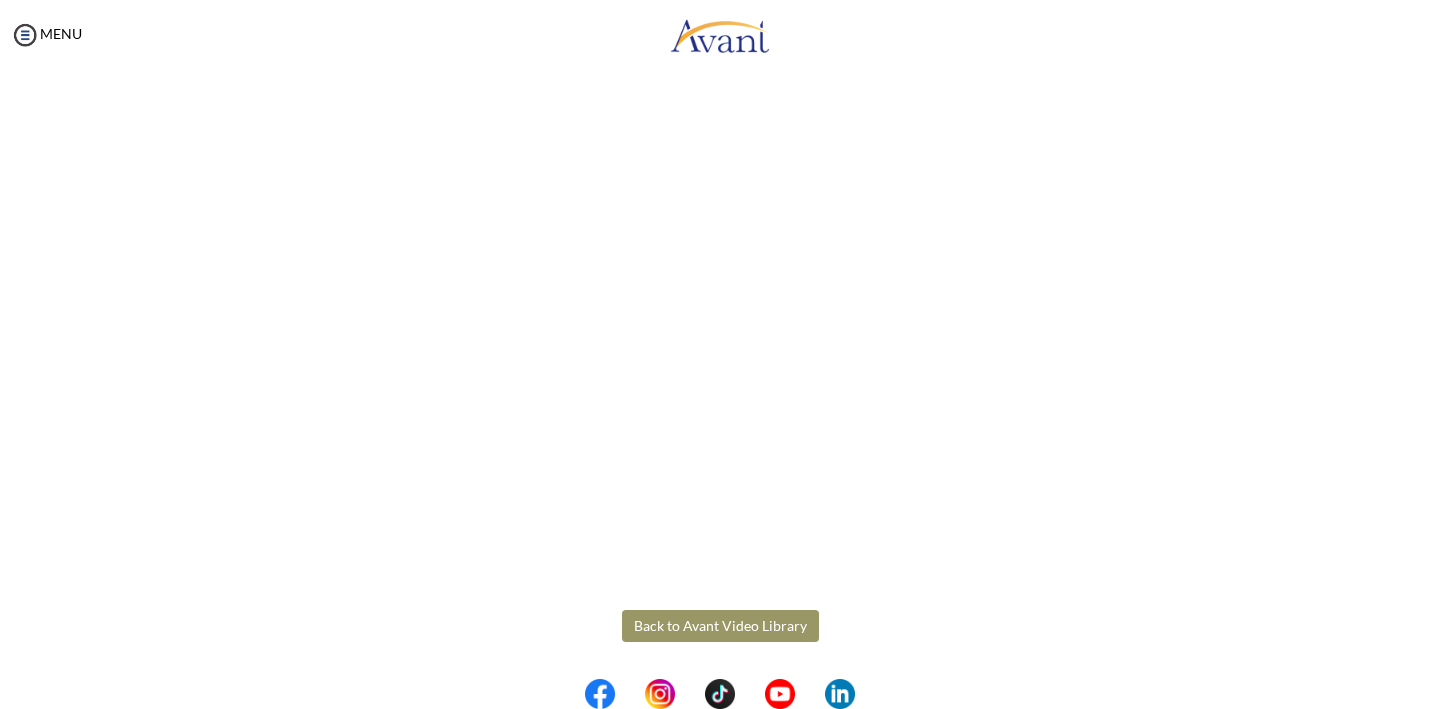 click on "Maintenance break. Please come back in 2 hours.
MENU
My Status
What is the next step?
We would like you to watch the introductory video Begin with Avant
We would like you to watch the program video Watch Program Video
We would like you to complete English exam Take Language Test
We would like you to complete clinical assessment Take Clinical Test
We would like you to complete qualification survey Take Qualification Survey
We would like you to watch expectations video Watch Expectations Video
You will be contacted by recruiter to schedule a call.
Your application is being reviewed. Please check your email regularly.
Process Overview
Check off each step as you go to track your progress!
1" at bounding box center (720, 354) 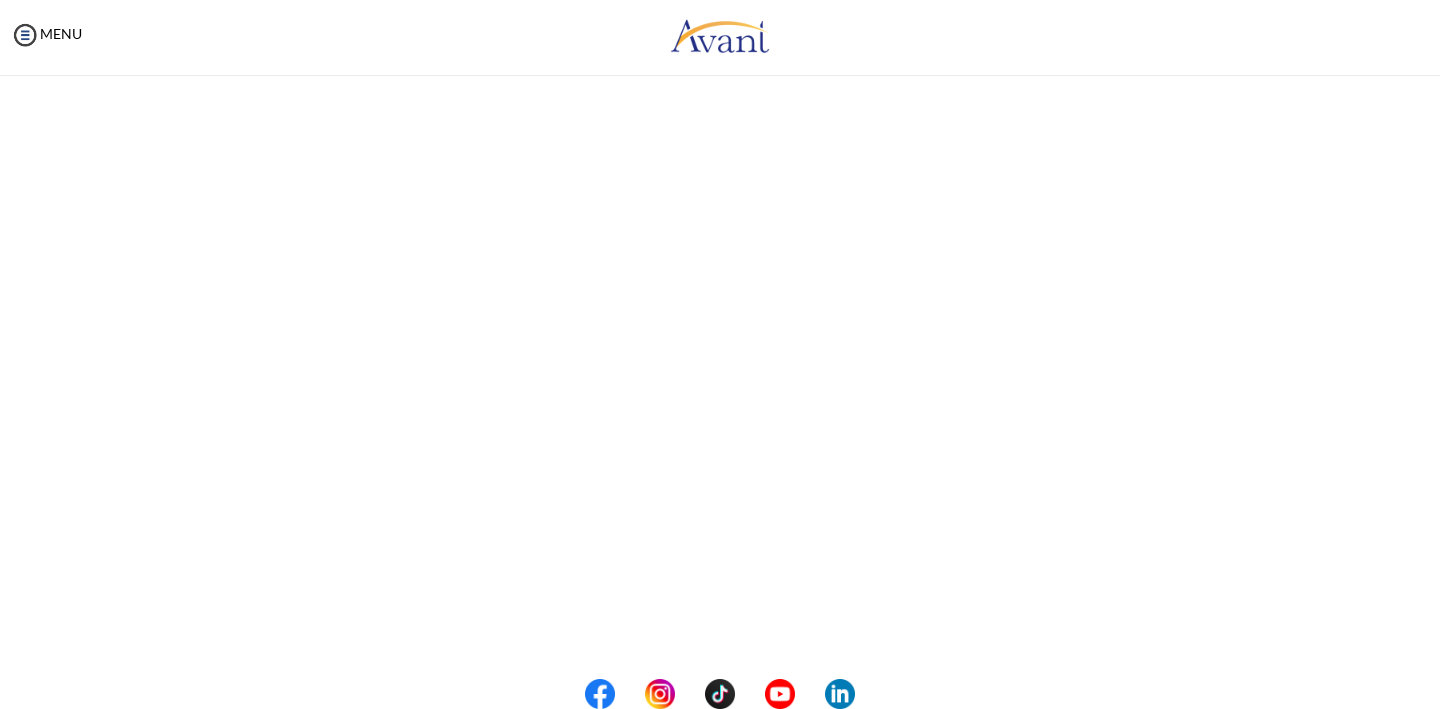 scroll, scrollTop: 0, scrollLeft: 0, axis: both 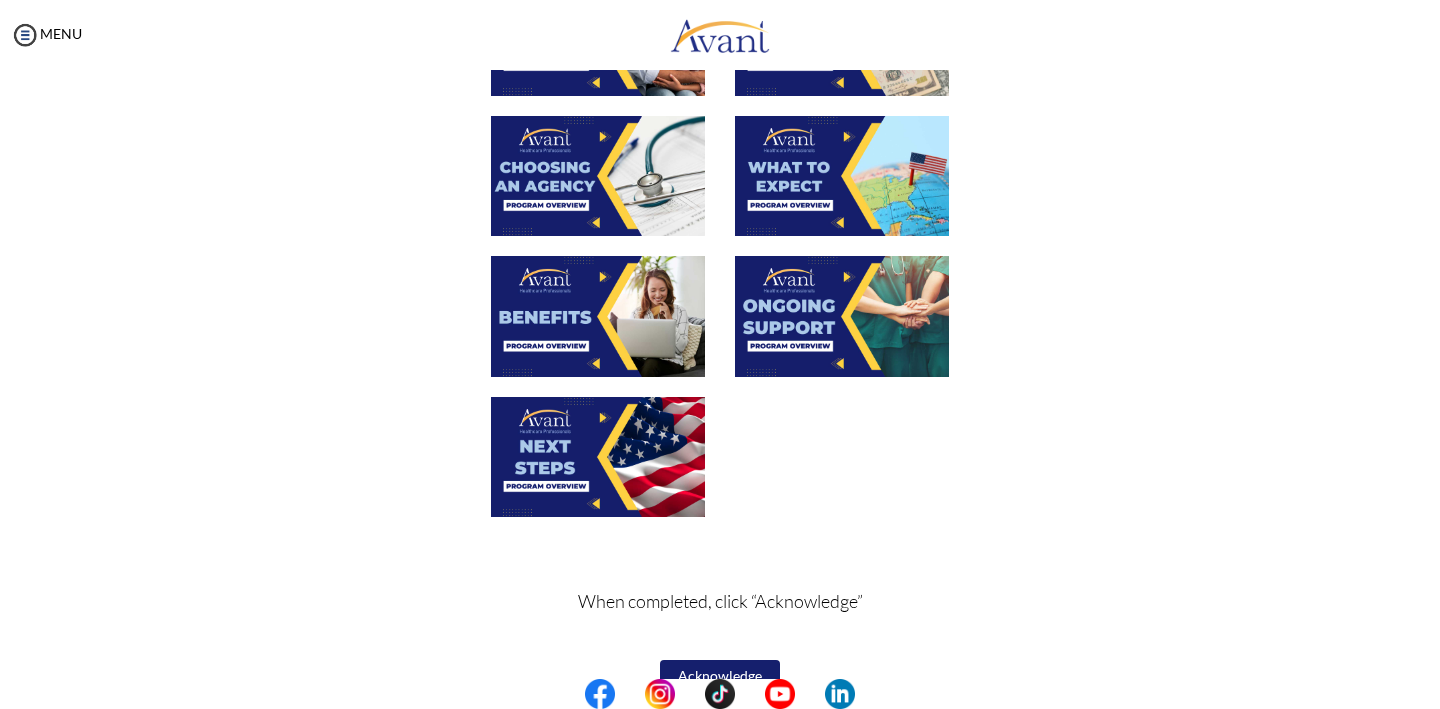 click at bounding box center (842, 316) 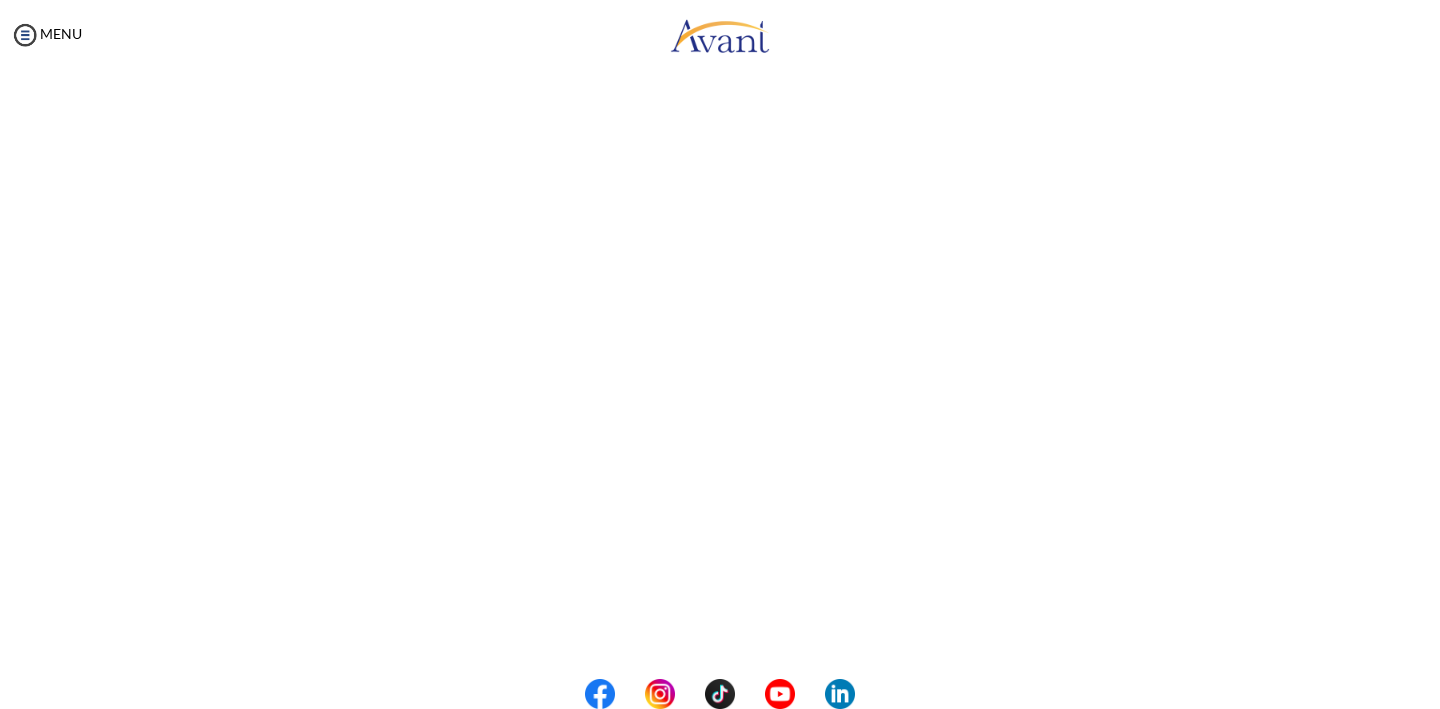 scroll, scrollTop: 157, scrollLeft: 0, axis: vertical 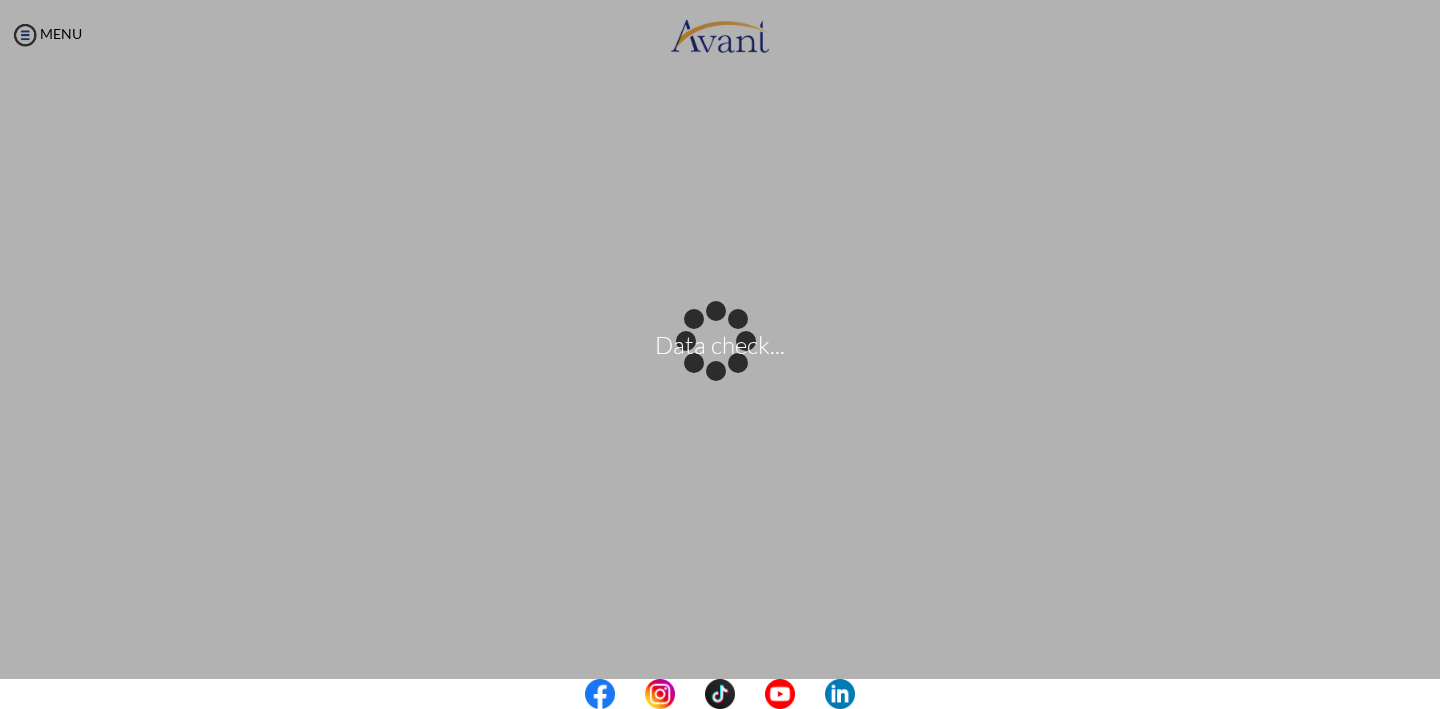 click on "Data check...
Maintenance break. Please come back in 2 hours.
MENU
My Status
What is the next step?
We would like you to watch the introductory video Begin with Avant
We would like you to watch the program video Watch Program Video
We would like you to complete English exam Take Language Test
We would like you to complete clinical assessment Take Clinical Test
We would like you to complete qualification survey Take Qualification Survey
We would like you to watch expectations video Watch Expectations Video
You will be contacted by recruiter to schedule a call.
Your application is being reviewed. Please check your email regularly.
Process Overview
Check off each step as you go to track your progress!" at bounding box center [720, 354] 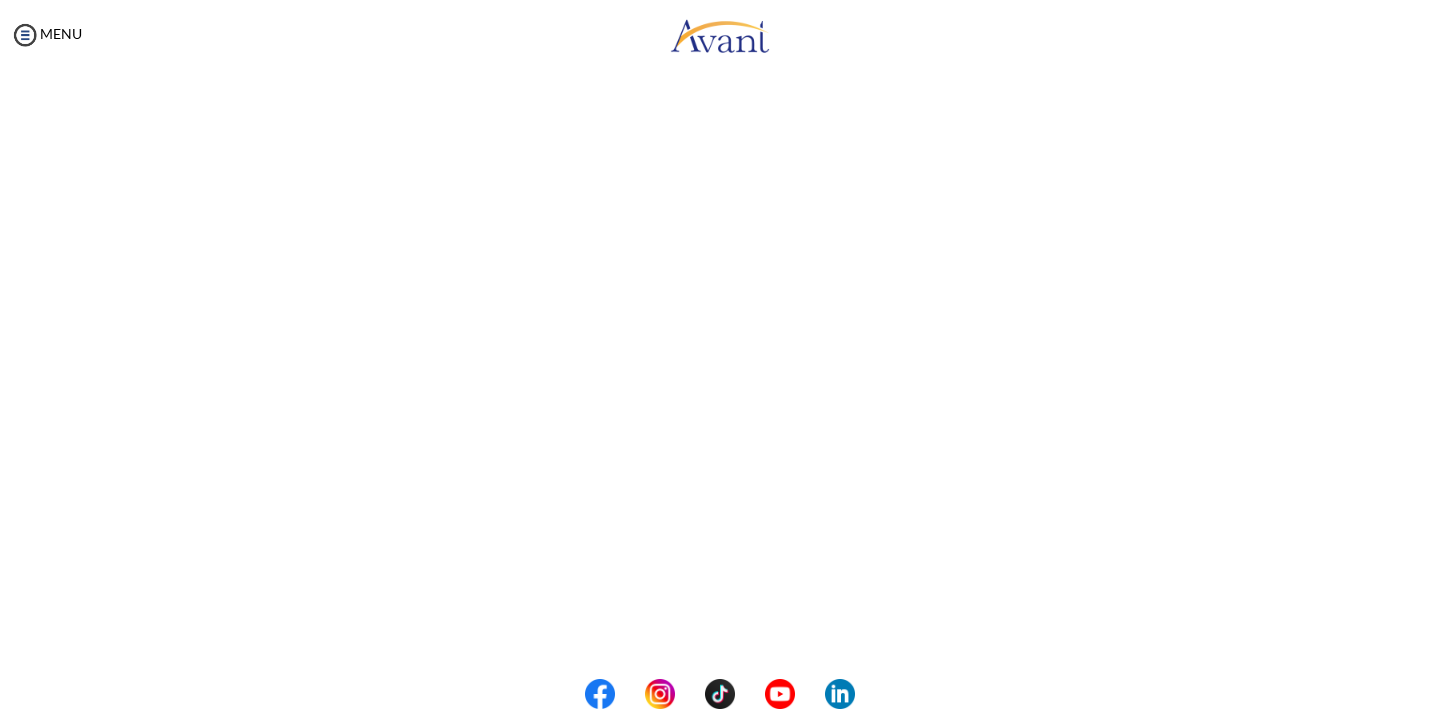 scroll, scrollTop: 279, scrollLeft: 0, axis: vertical 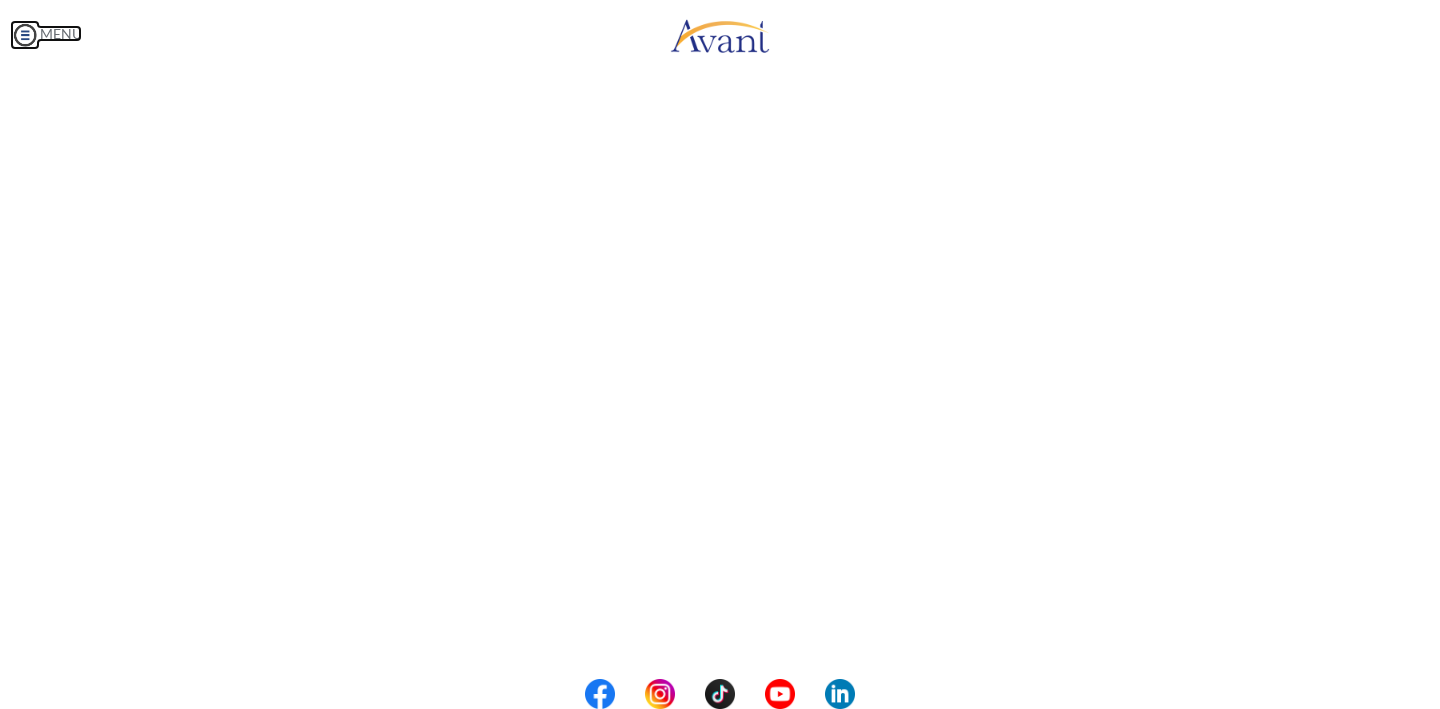 click on "Maintenance break. Please come back in 2 hours.
MENU
My Status
What is the next step?
We would like you to watch the introductory video Begin with Avant
We would like you to watch the program video Watch Program Video
We would like you to complete English exam Take Language Test
We would like you to complete clinical assessment Take Clinical Test
We would like you to complete qualification survey Take Qualification Survey
We would like you to watch expectations video Watch Expectations Video
You will be contacted by recruiter to schedule a call.
Your application is being reviewed. Please check your email regularly.
Process Overview
Check off each step as you go to track your progress!
1" at bounding box center (720, 354) 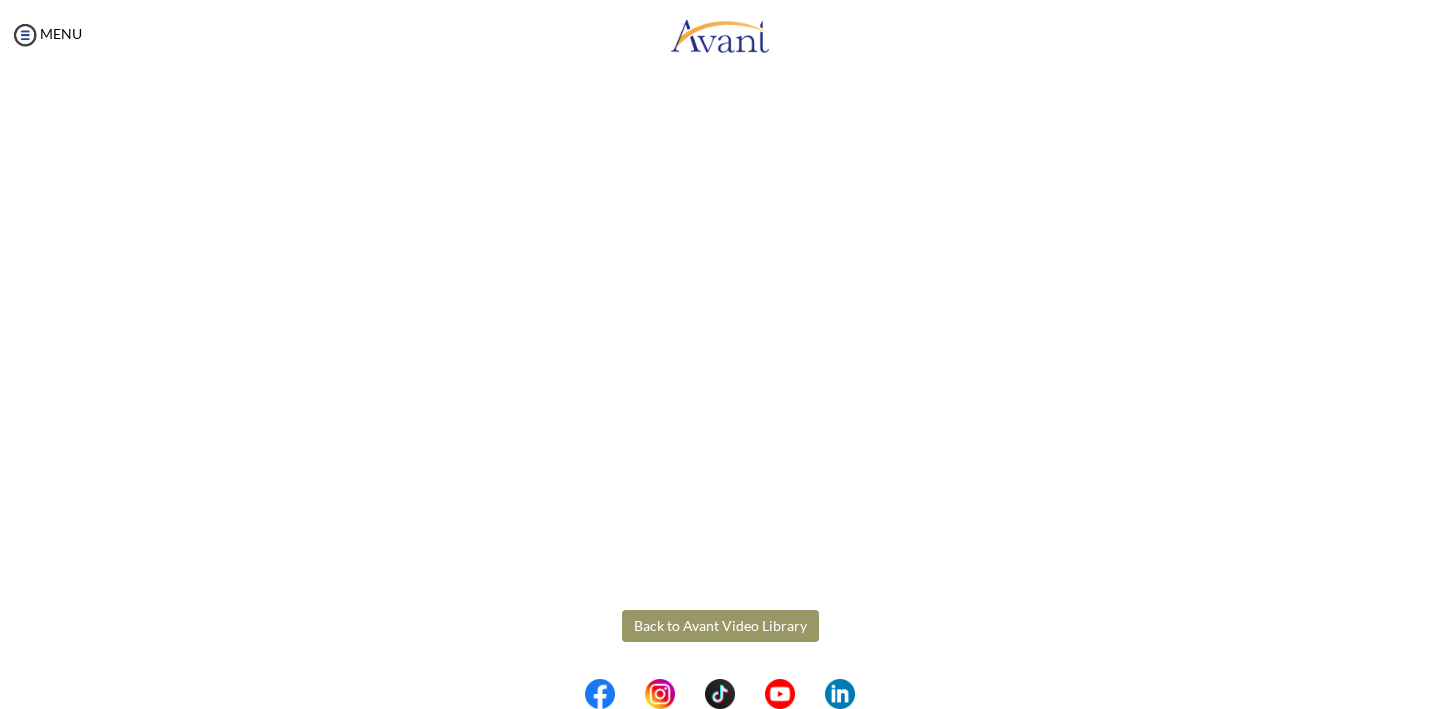 click on "Back to Avant Video Library" at bounding box center (720, 626) 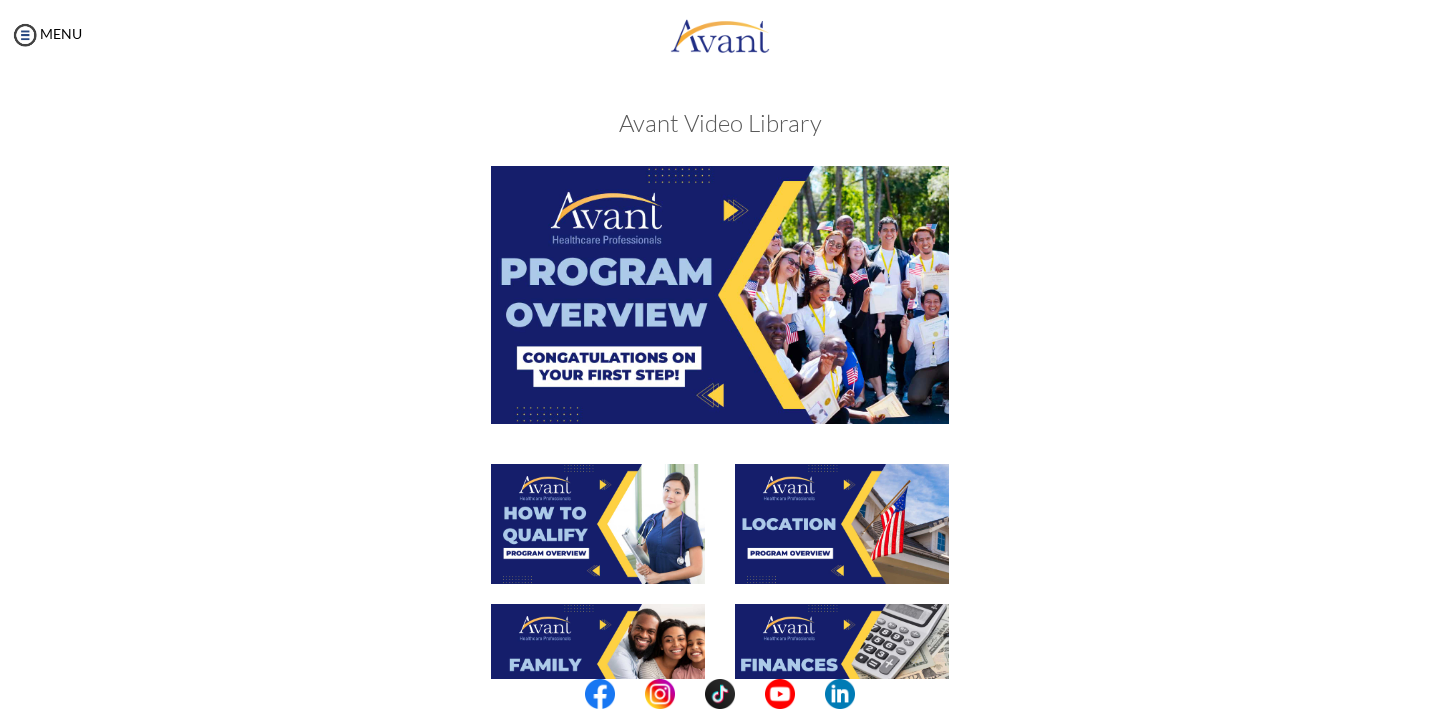 scroll, scrollTop: 666, scrollLeft: 0, axis: vertical 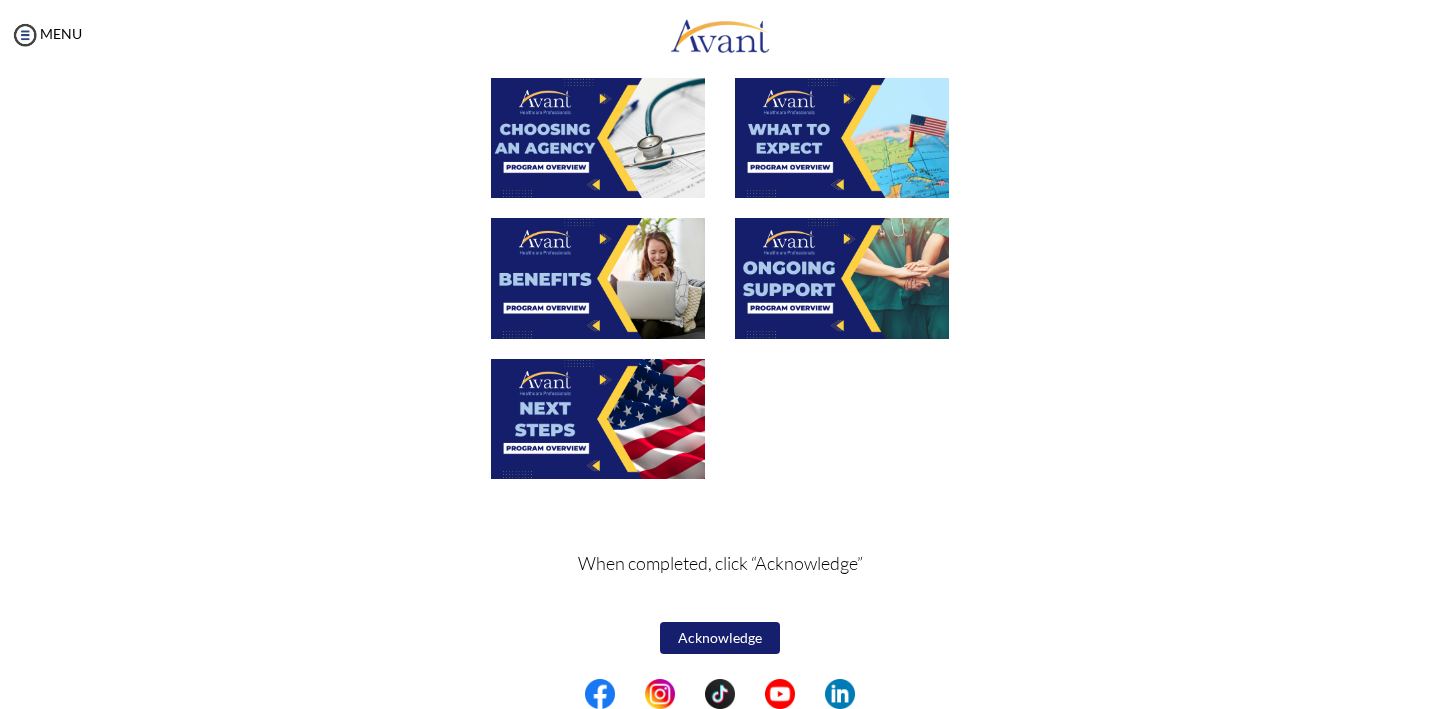 click at bounding box center (598, 419) 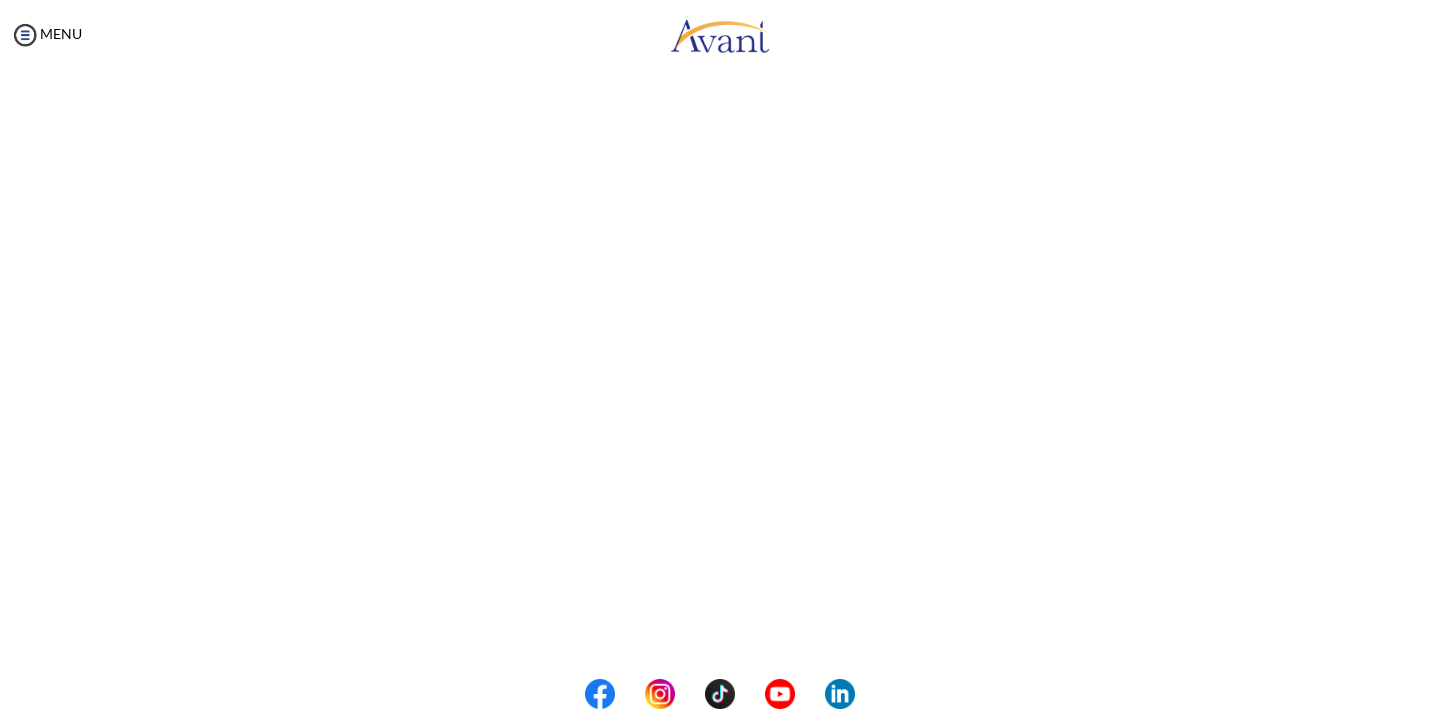 scroll, scrollTop: 488, scrollLeft: 0, axis: vertical 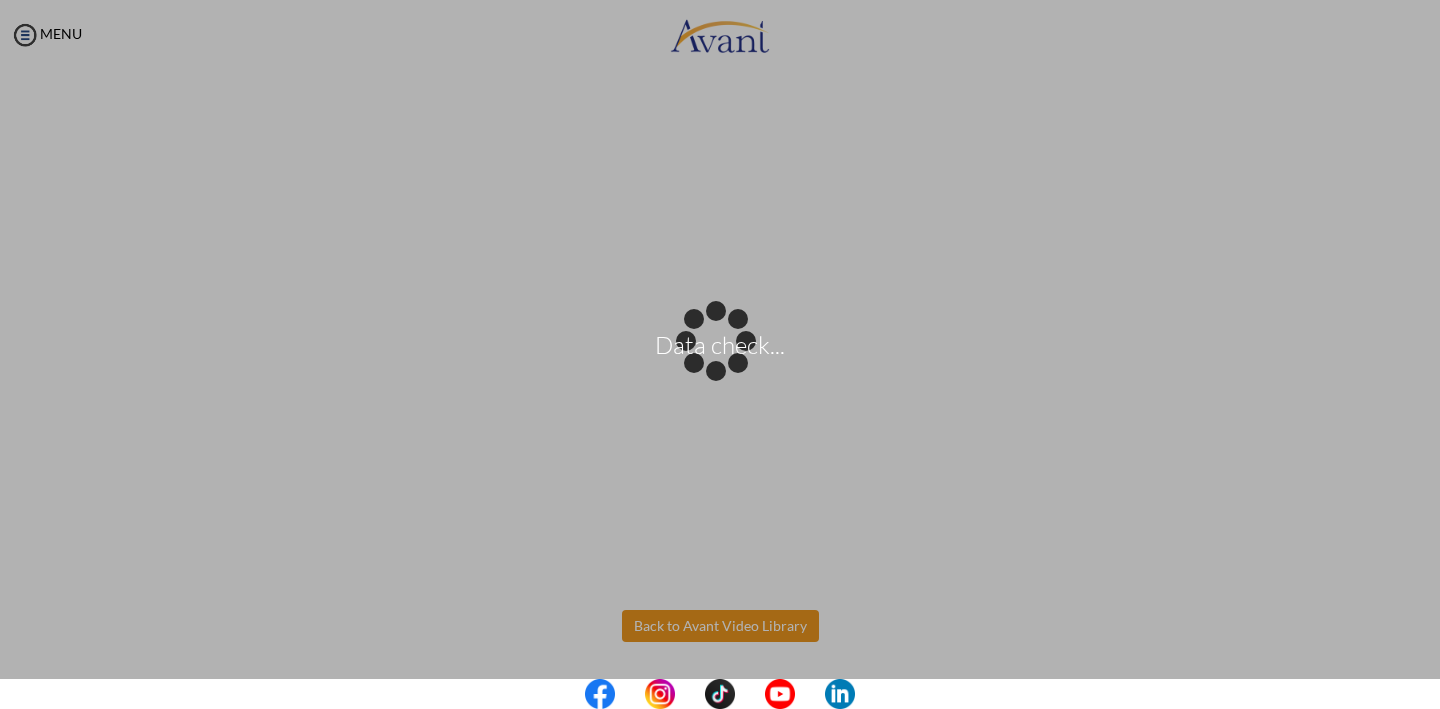 click on "Data check...
Maintenance break. Please come back in 2 hours.
MENU
My Status
What is the next step?
We would like you to watch the introductory video Begin with Avant
We would like you to watch the program video Watch Program Video
We would like you to complete English exam Take Language Test
We would like you to complete clinical assessment Take Clinical Test
We would like you to complete qualification survey Take Qualification Survey
We would like you to watch expectations video Watch Expectations Video
You will be contacted by recruiter to schedule a call.
Your application is being reviewed. Please check your email regularly.
Process Overview
Check off each step as you go to track your progress!" at bounding box center [720, 354] 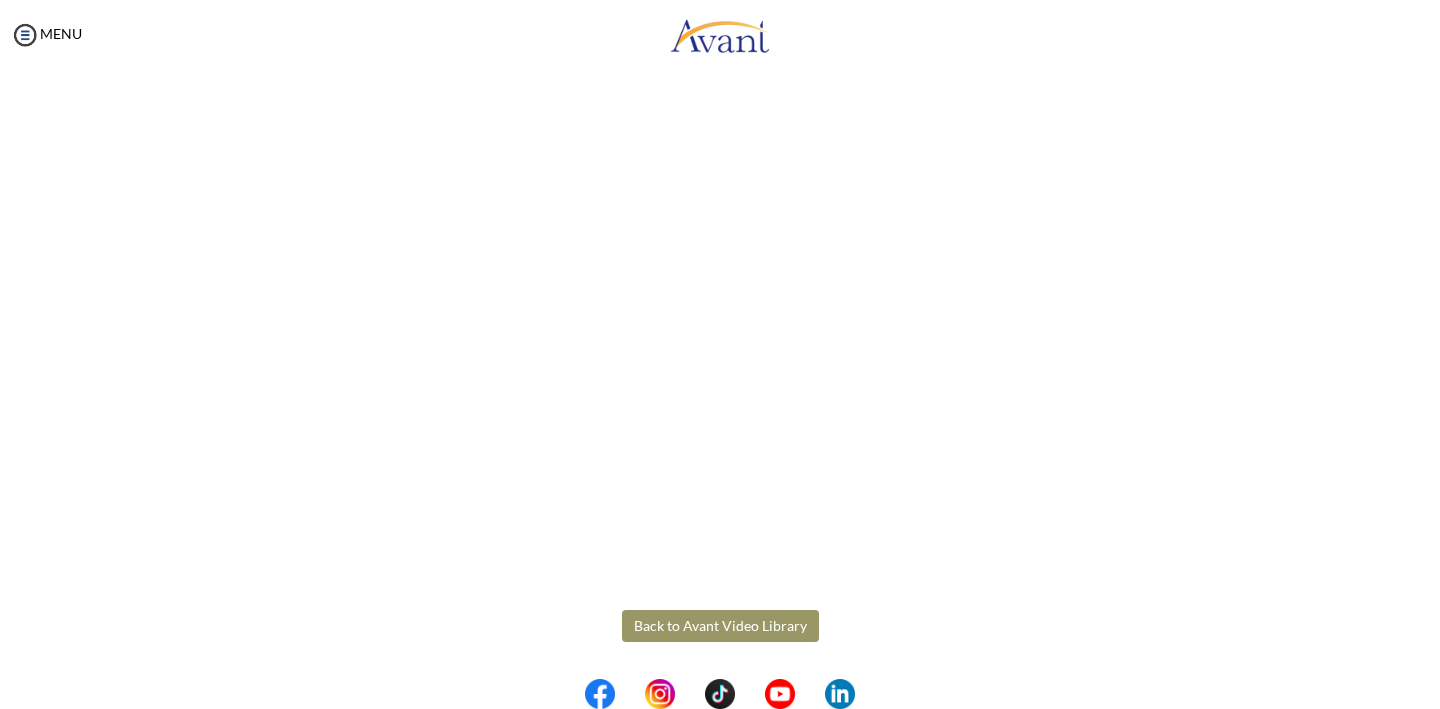 click on "Back to Avant Video Library" at bounding box center (720, 626) 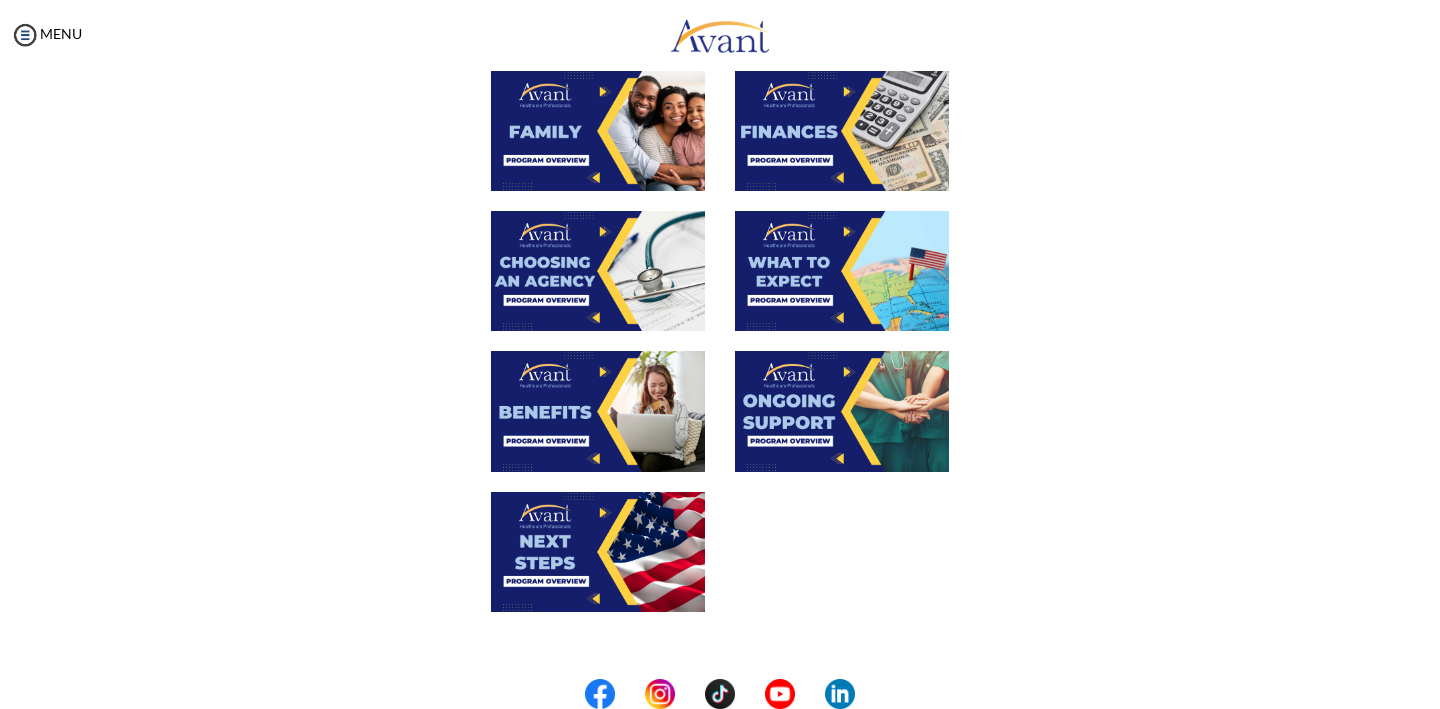 scroll, scrollTop: 666, scrollLeft: 0, axis: vertical 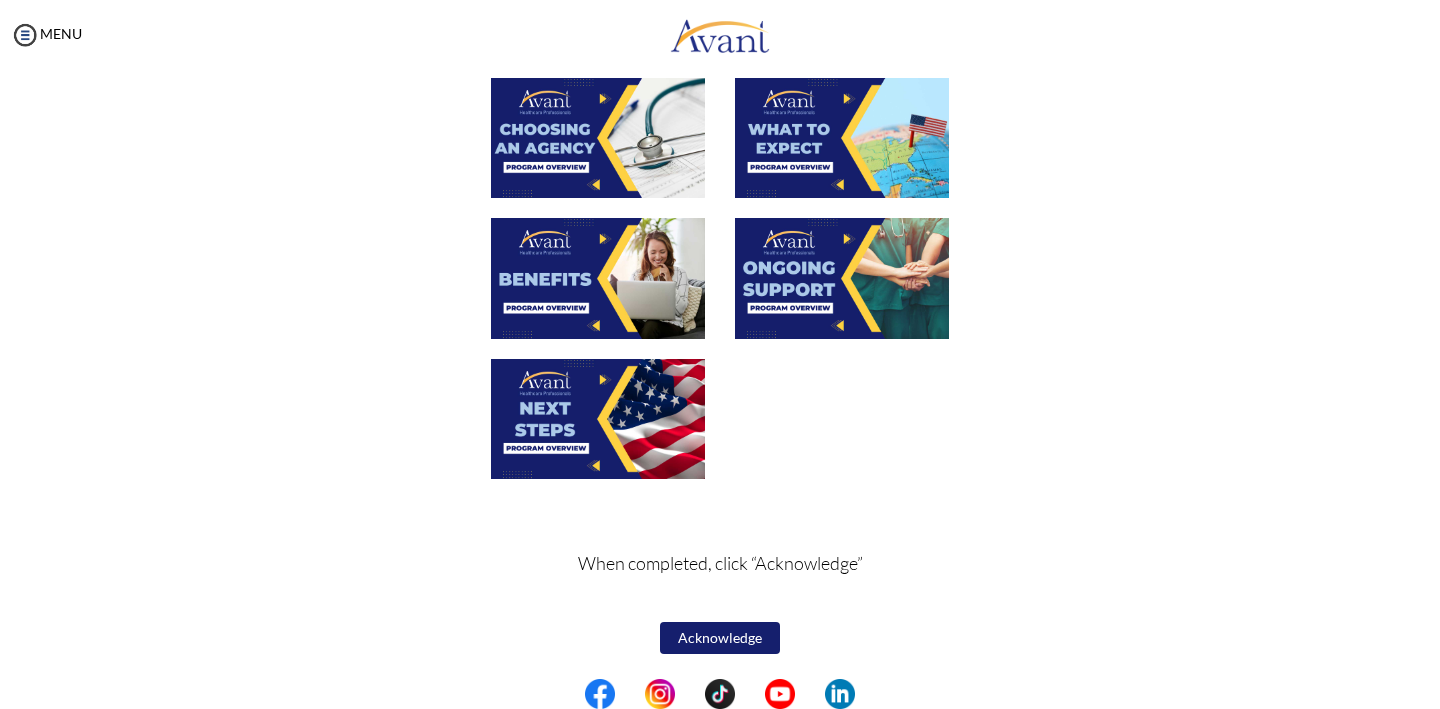 click at bounding box center (598, 138) 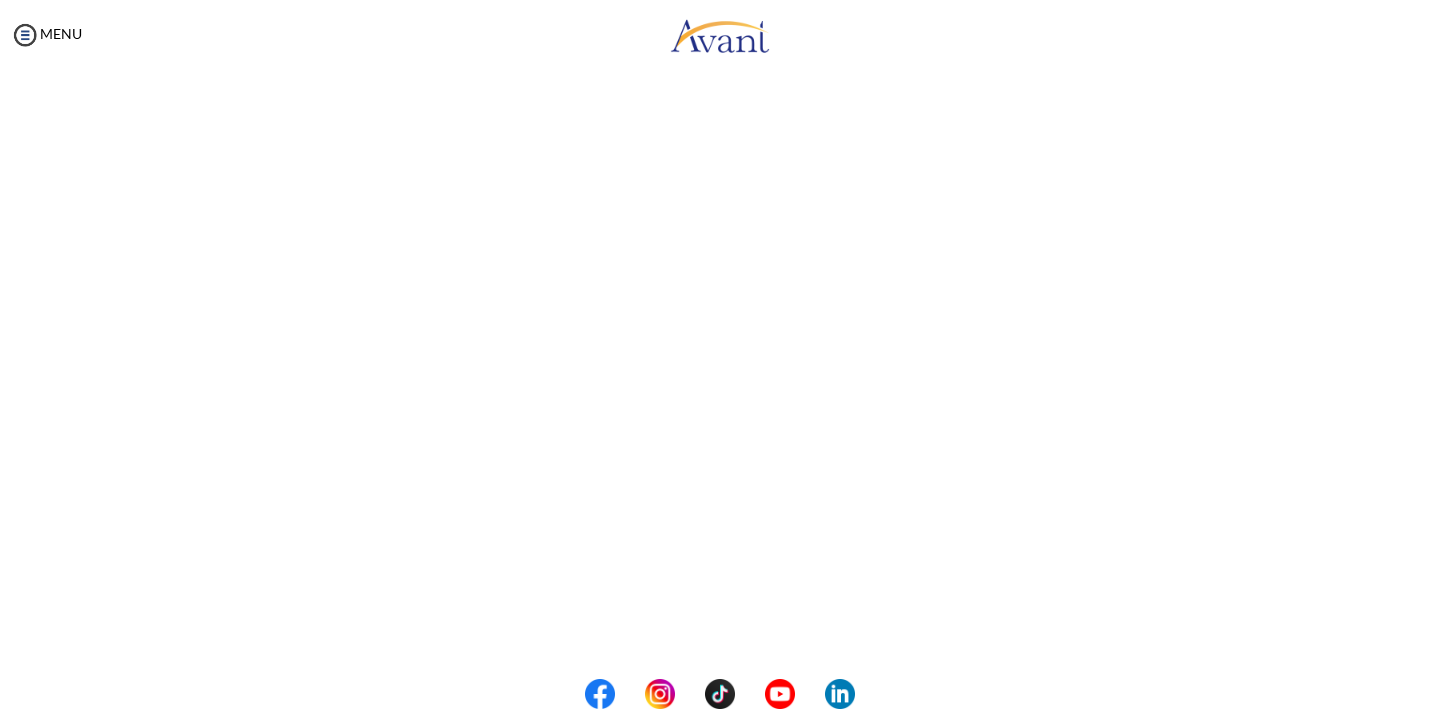 scroll, scrollTop: 253, scrollLeft: 0, axis: vertical 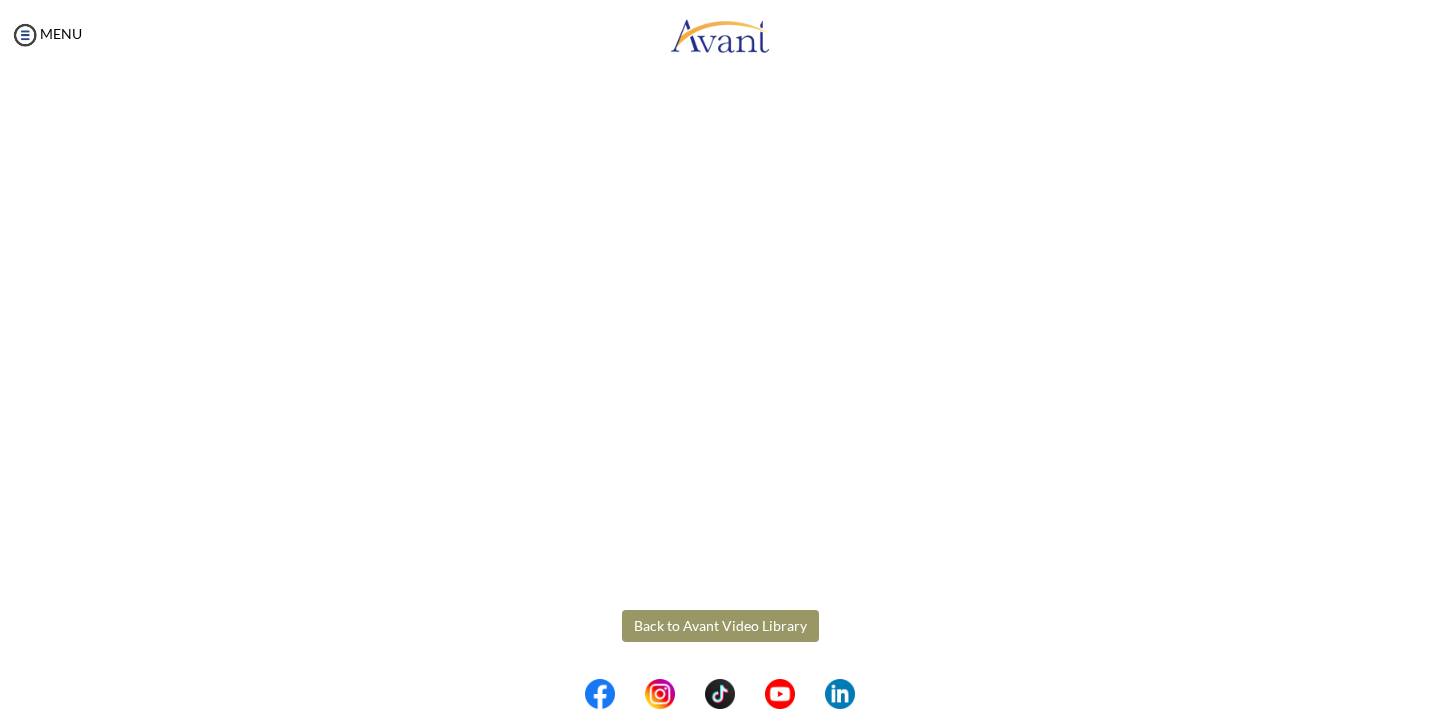 click on "Back to Avant Video Library" at bounding box center [720, 626] 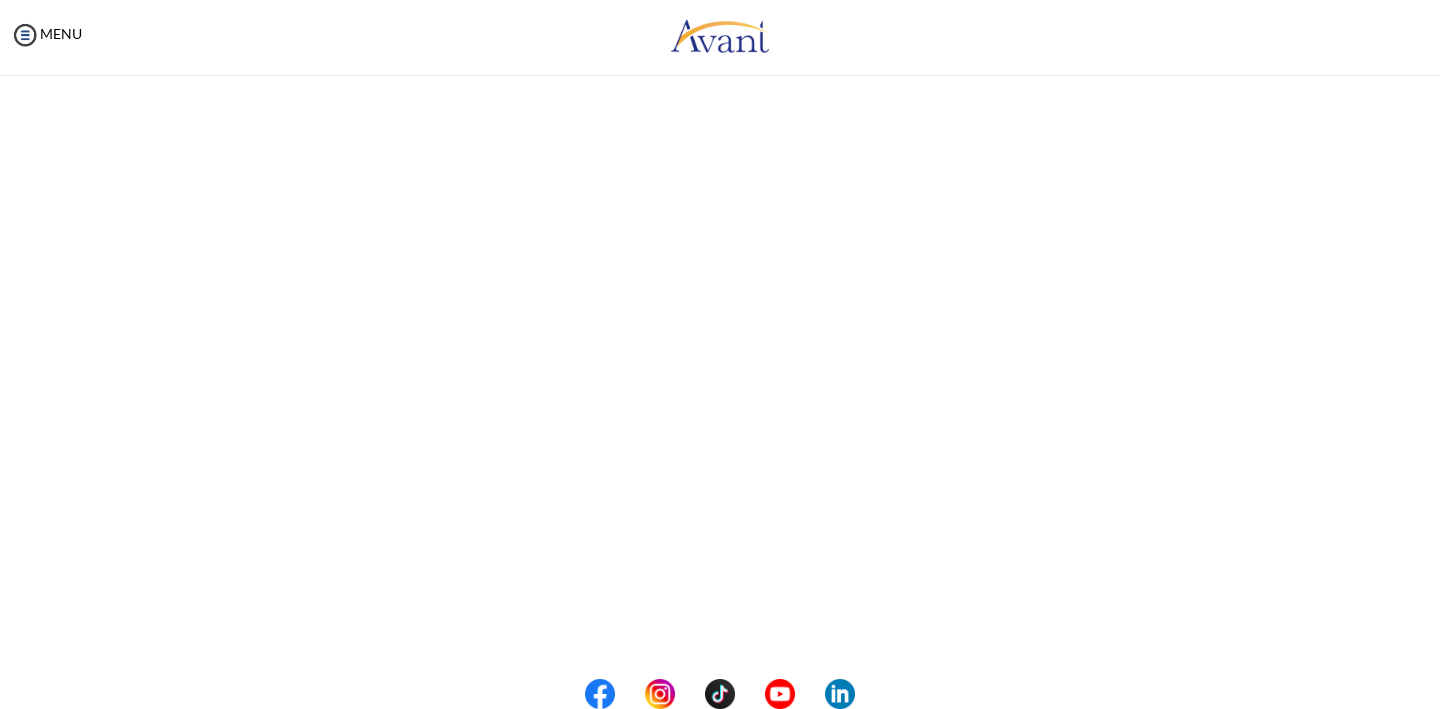 scroll, scrollTop: 0, scrollLeft: 0, axis: both 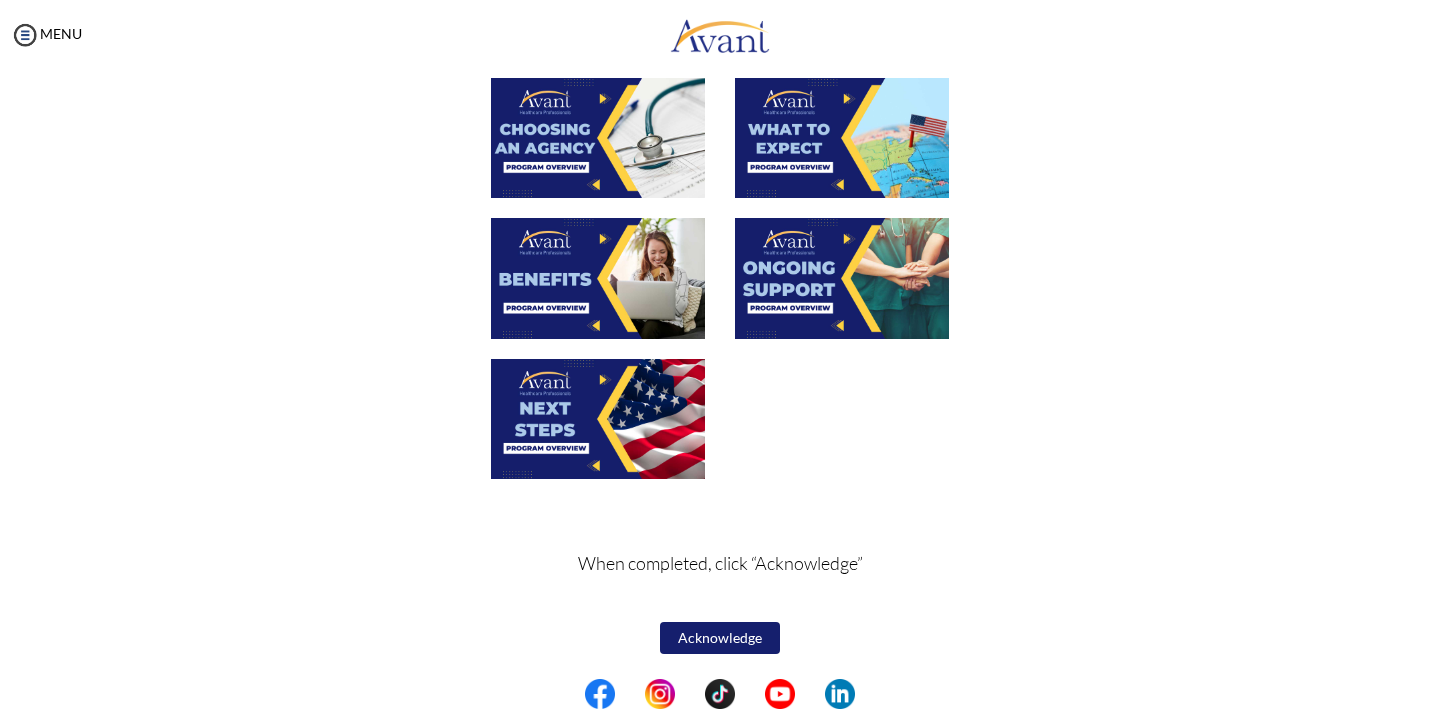 click on "Acknowledge" at bounding box center (720, 638) 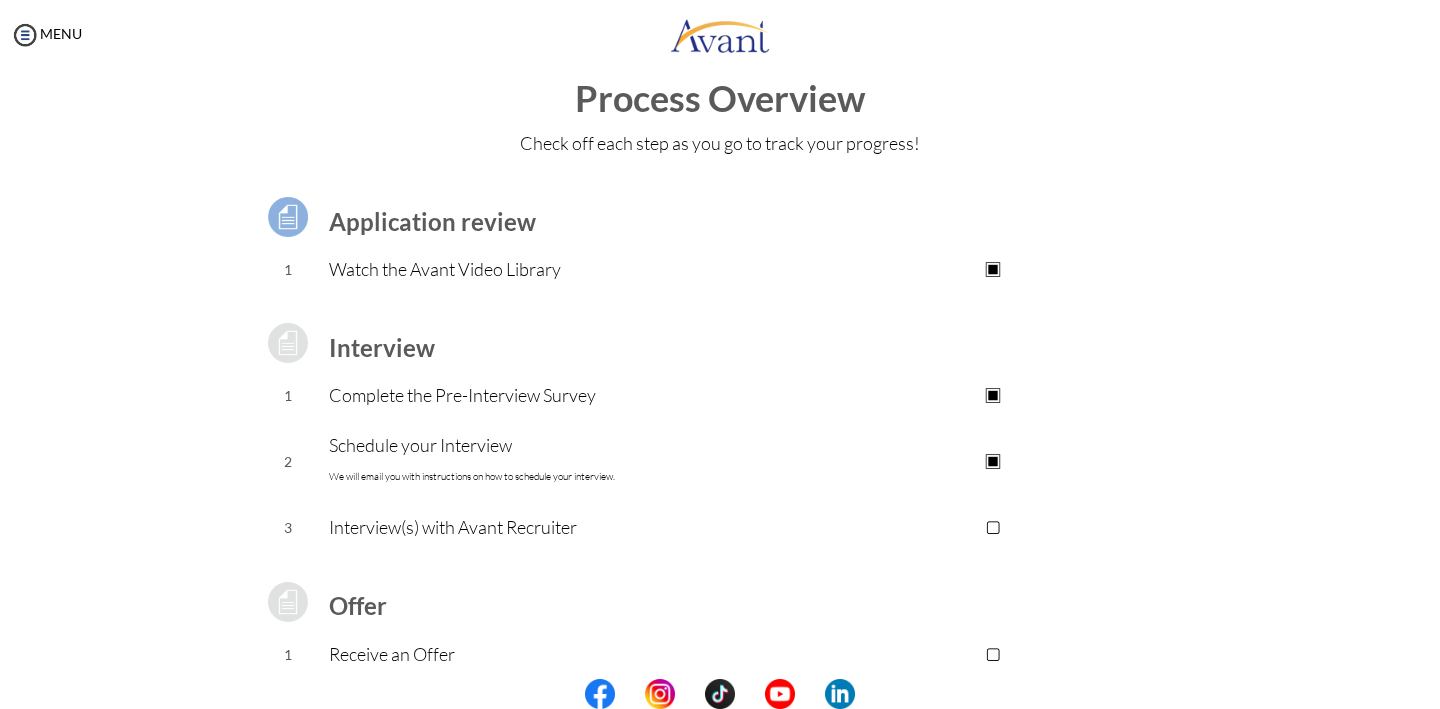 scroll, scrollTop: 43, scrollLeft: 0, axis: vertical 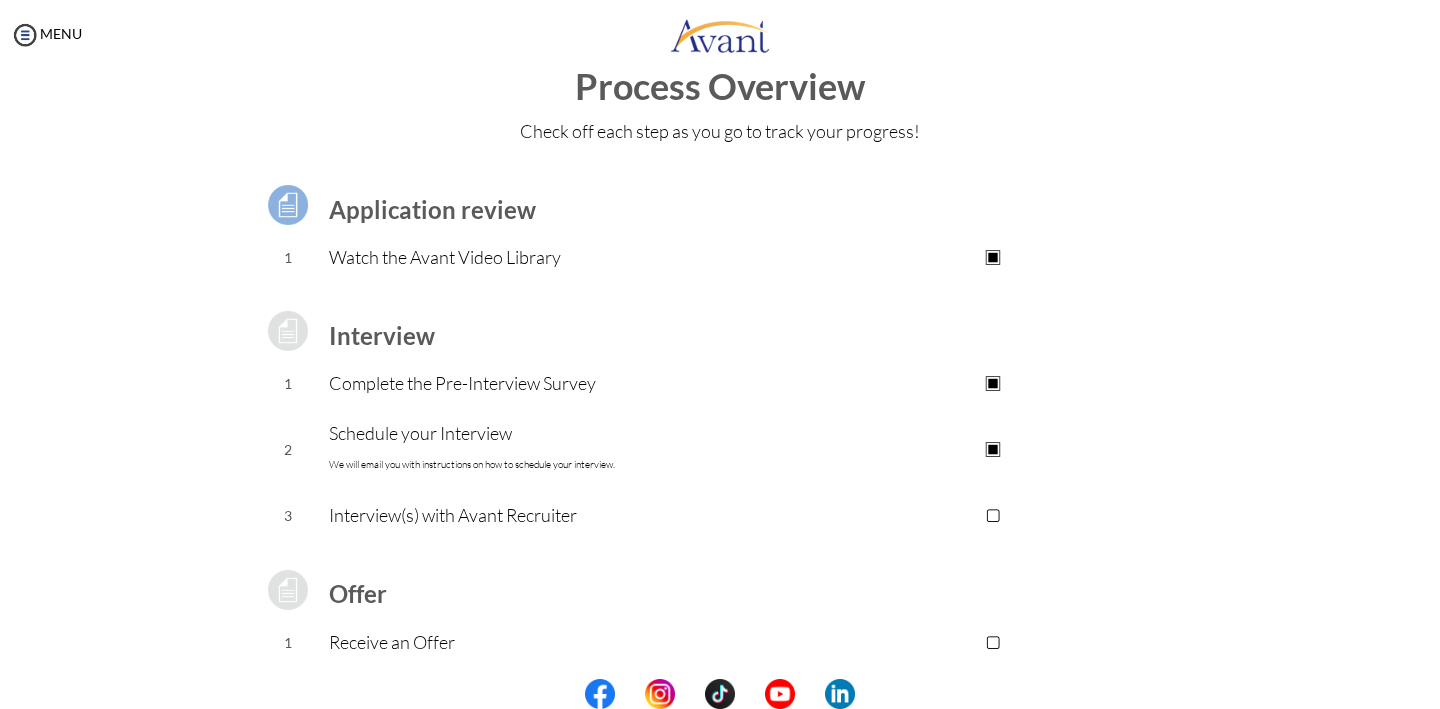 click on "▣" at bounding box center [992, 449] 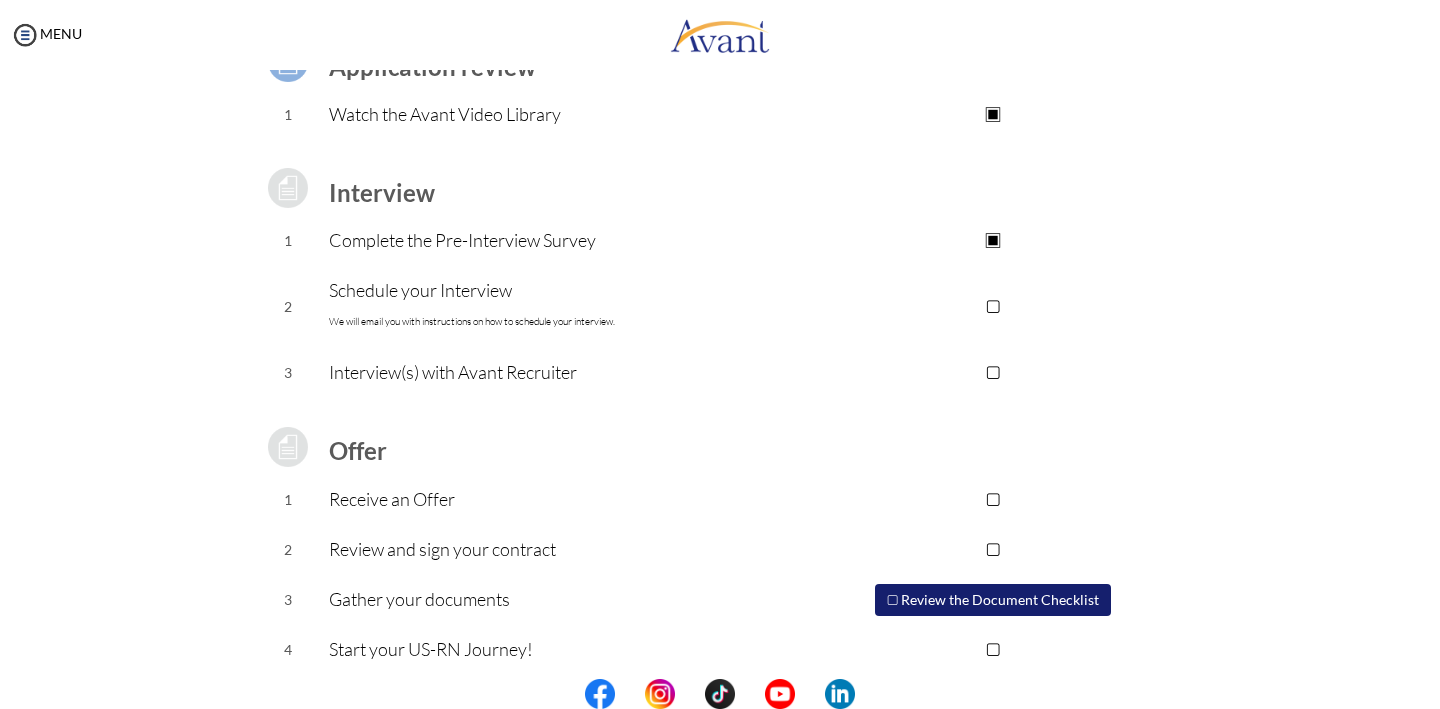 scroll, scrollTop: 201, scrollLeft: 0, axis: vertical 